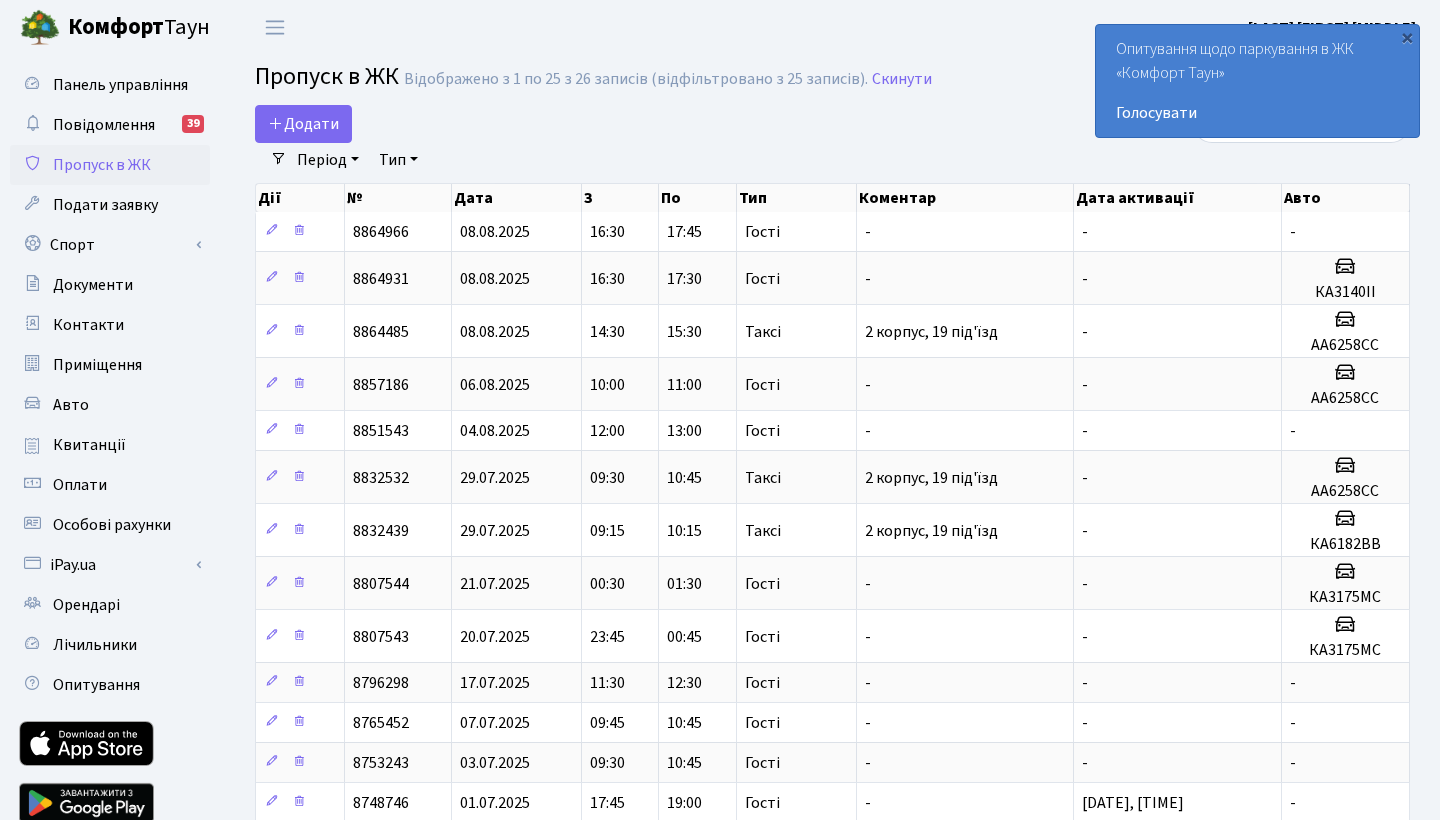 select on "25" 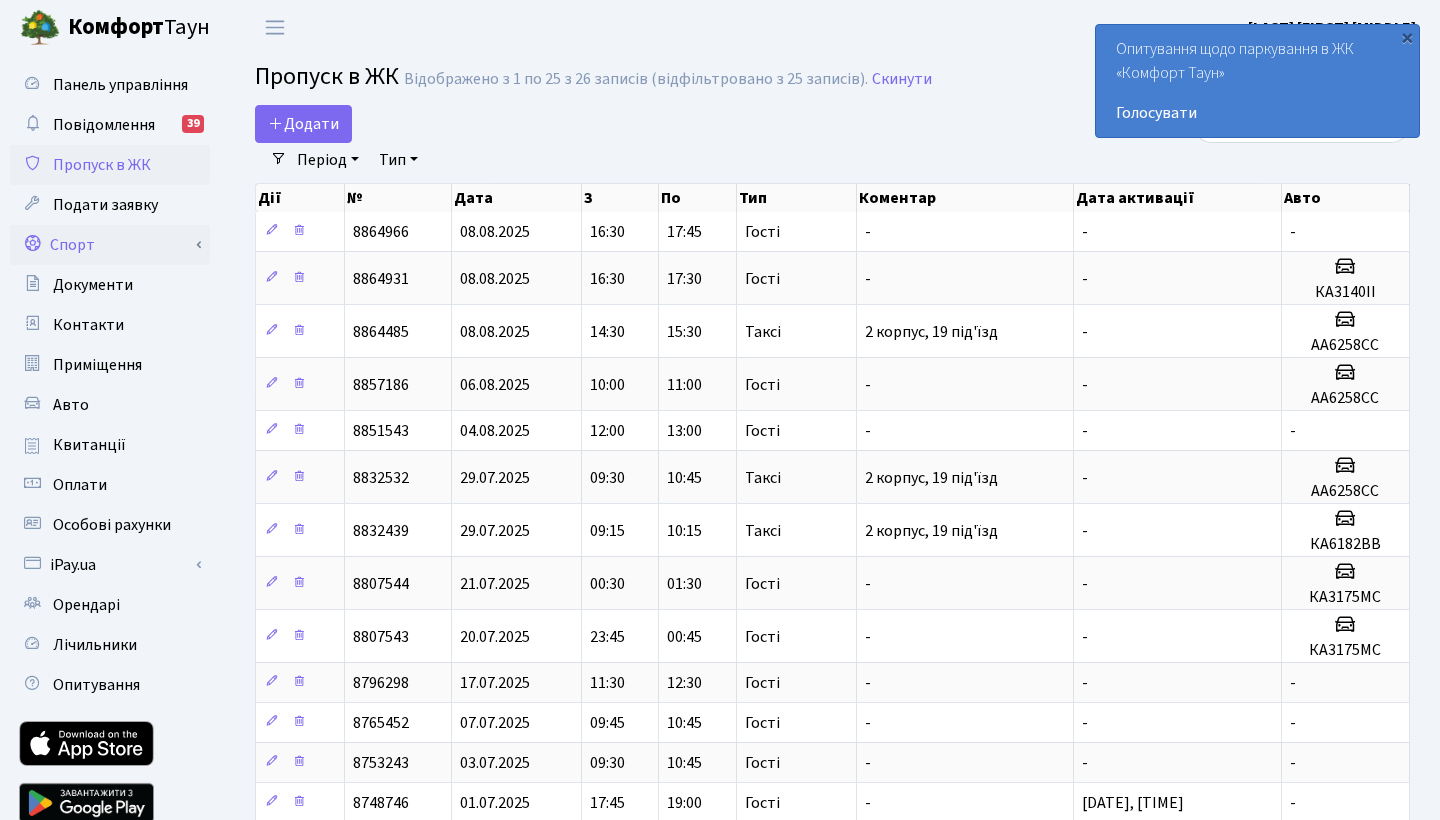 click on "Спорт" at bounding box center [110, 245] 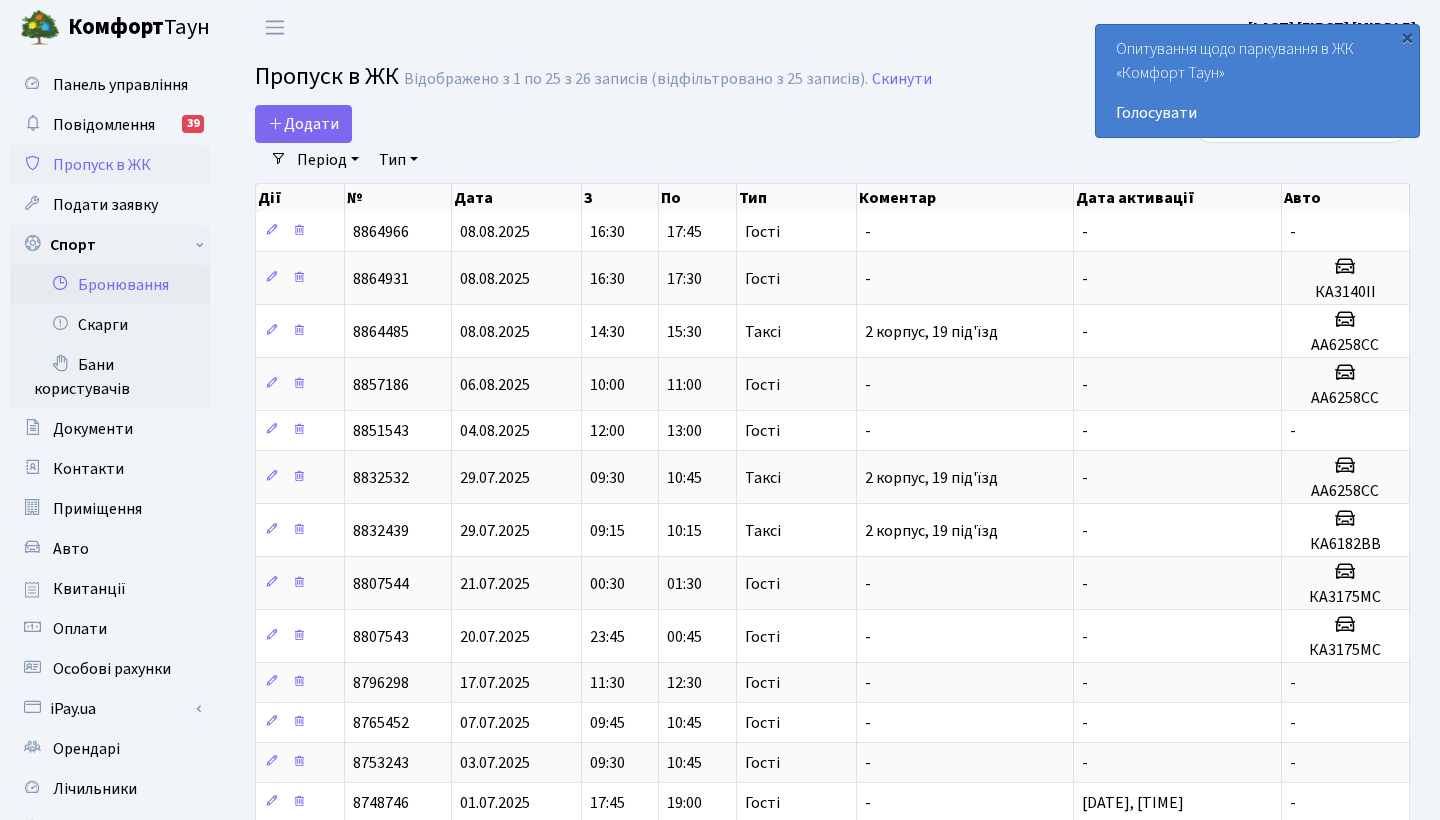 click on "Бронювання" at bounding box center (110, 285) 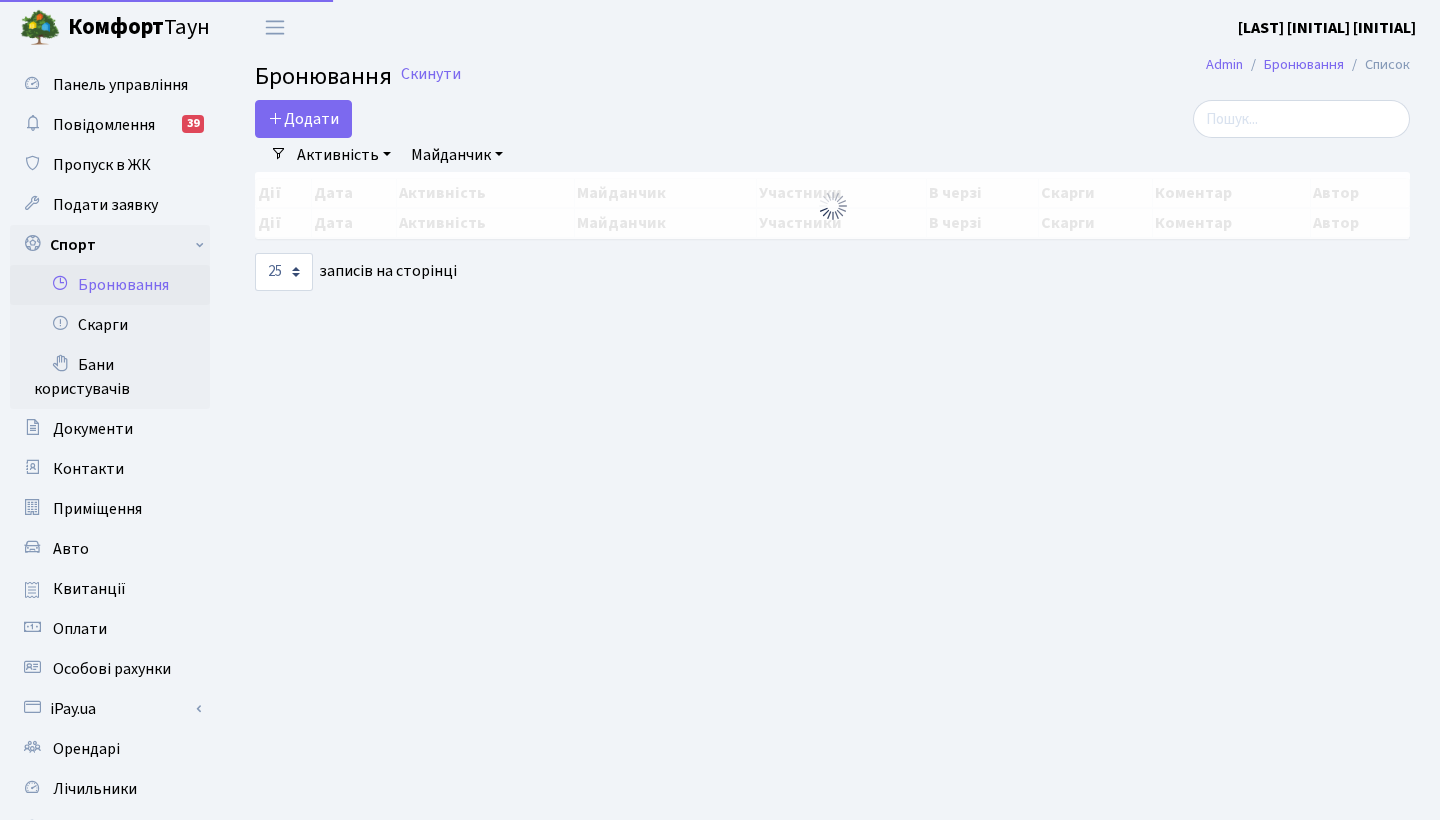 select on "25" 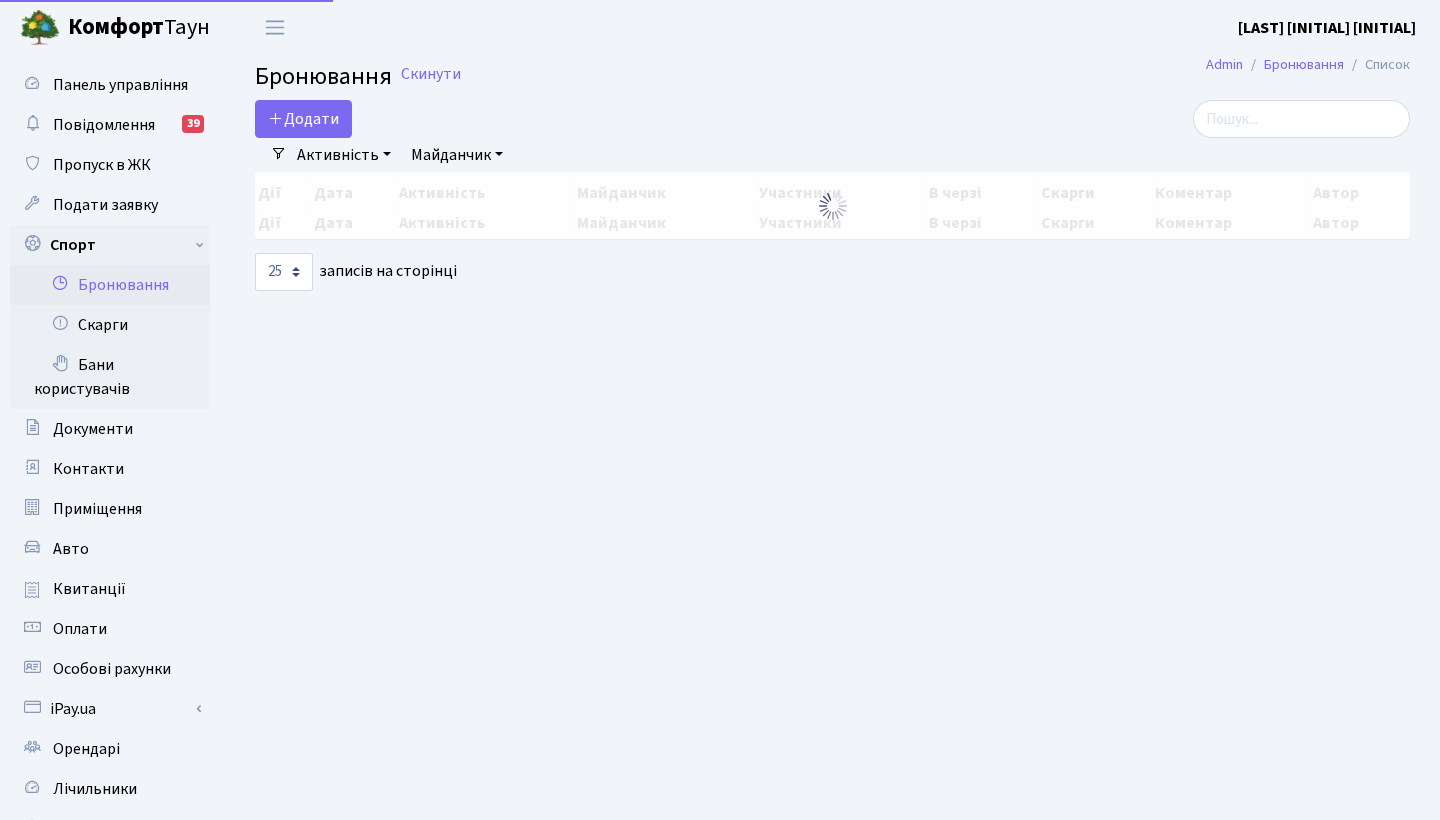 scroll, scrollTop: 0, scrollLeft: 0, axis: both 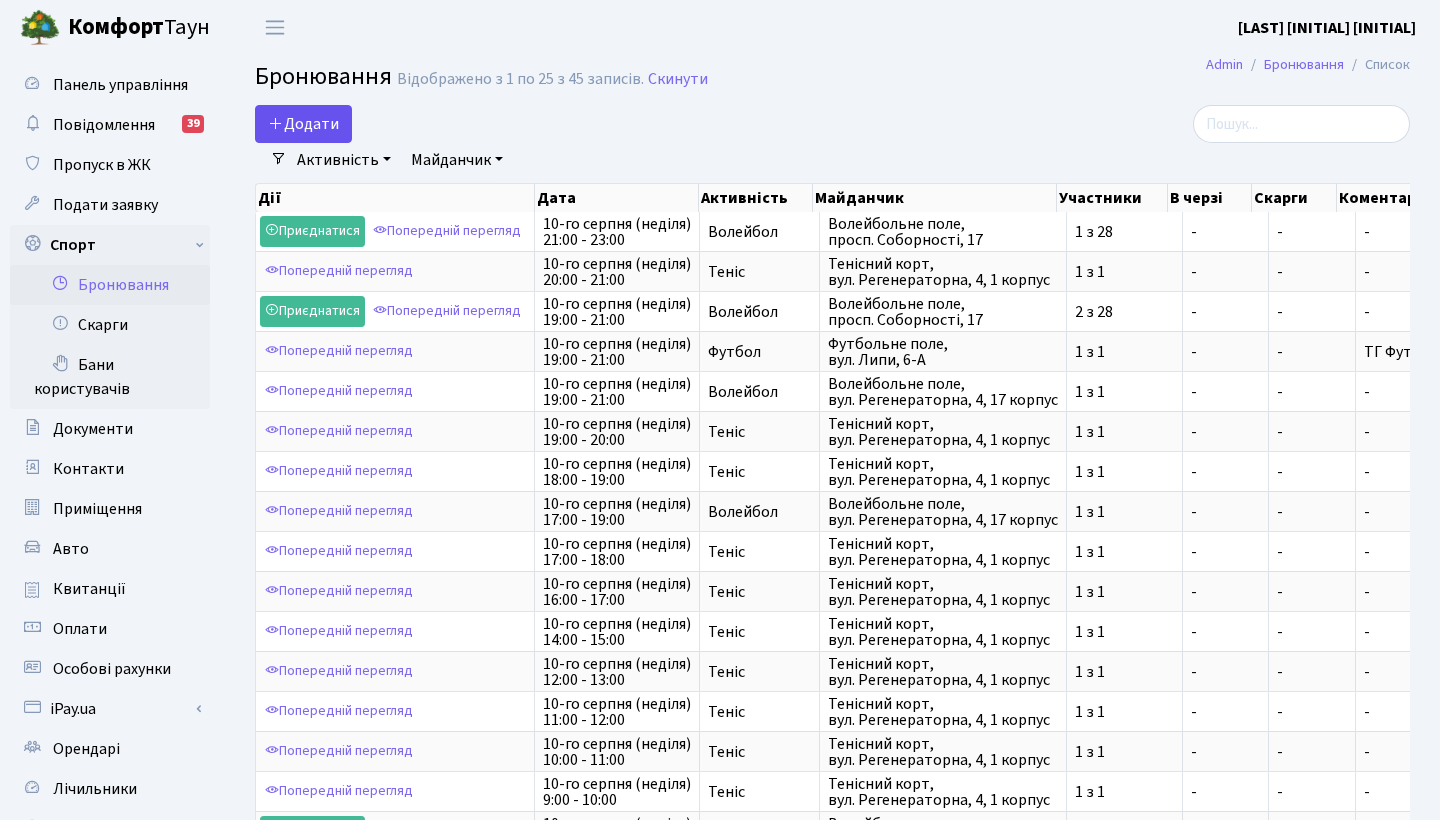 click on "Додати" at bounding box center [303, 124] 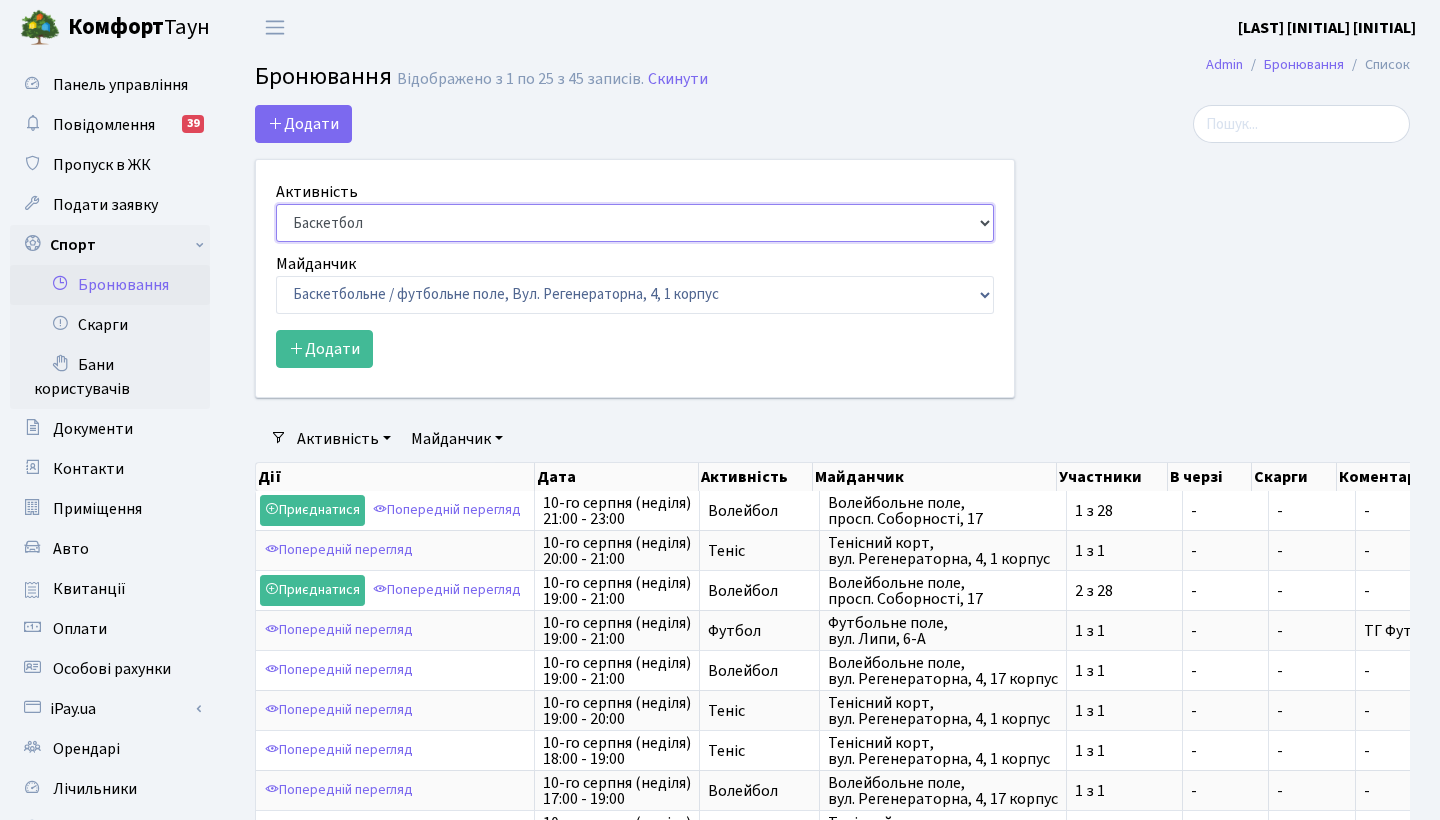 select on "1" 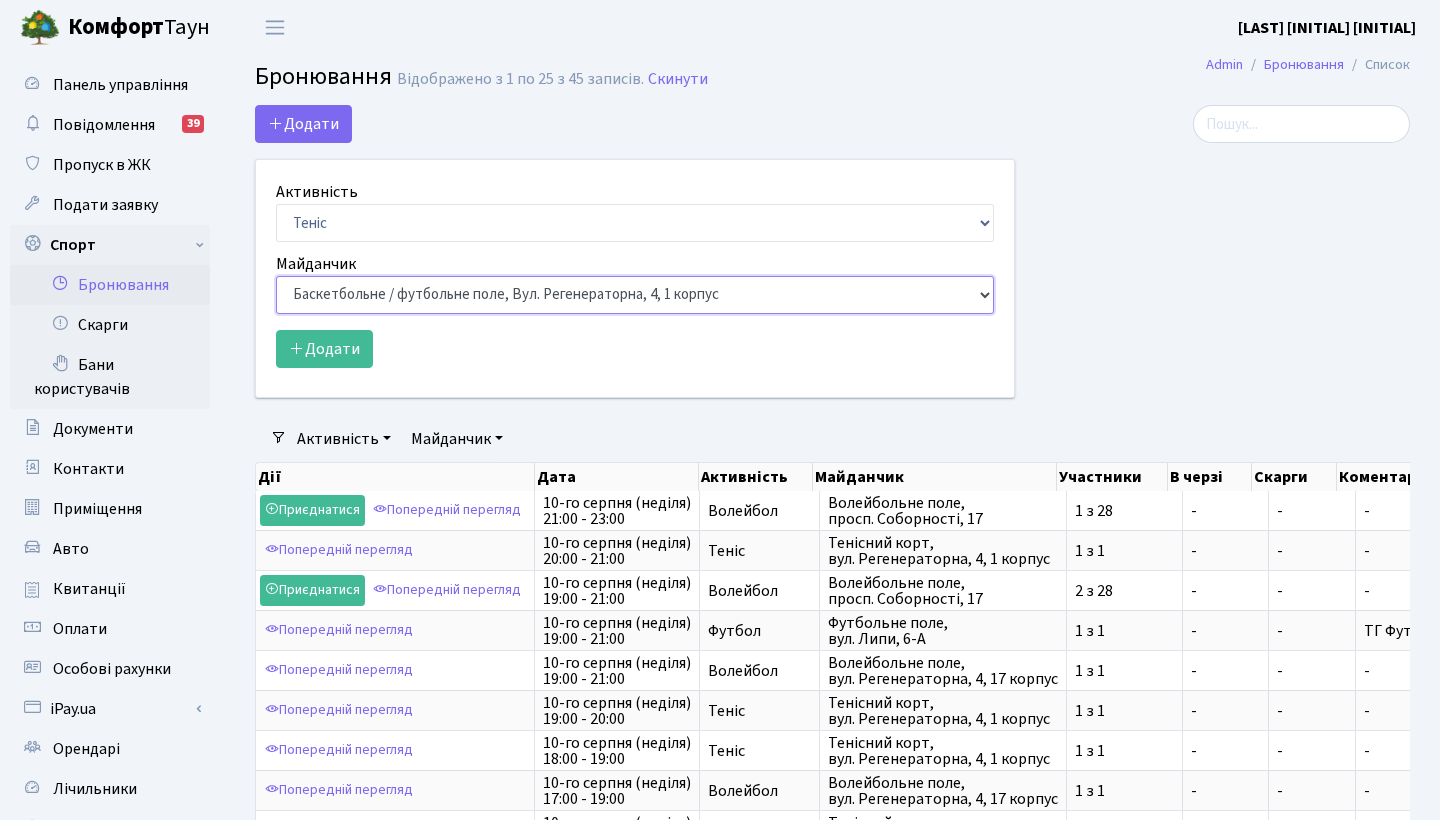 select on "1" 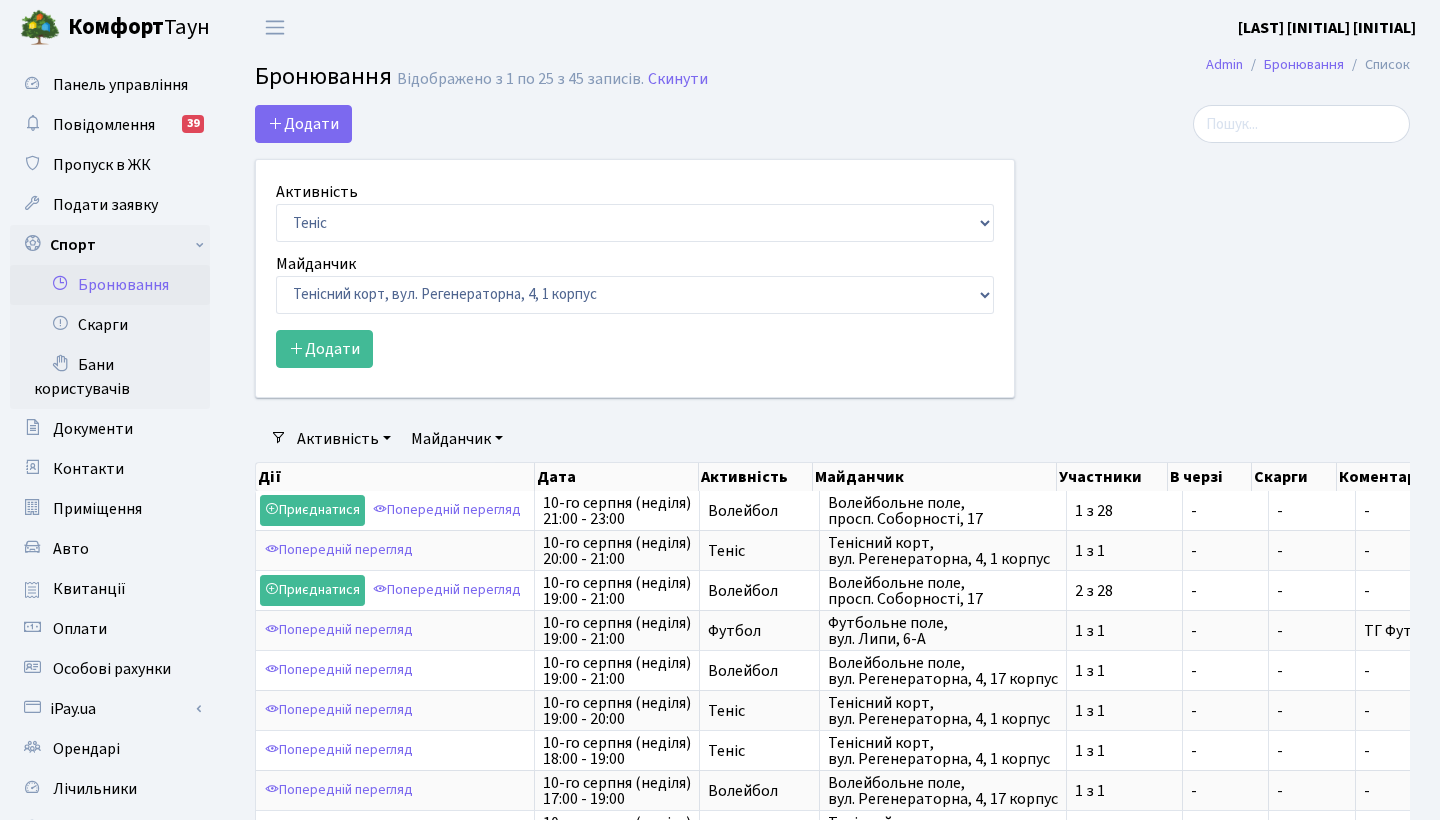 click on "Активність
Баскетбол
Волейбол
Йога
Катання на роликах
Настільний теніс
Теніс
Футбол
Фітнес
Майданчик
Баскетбольне / футбольне поле, Вул. Регенераторна, 4, 1 корпус" at bounding box center (635, 274) 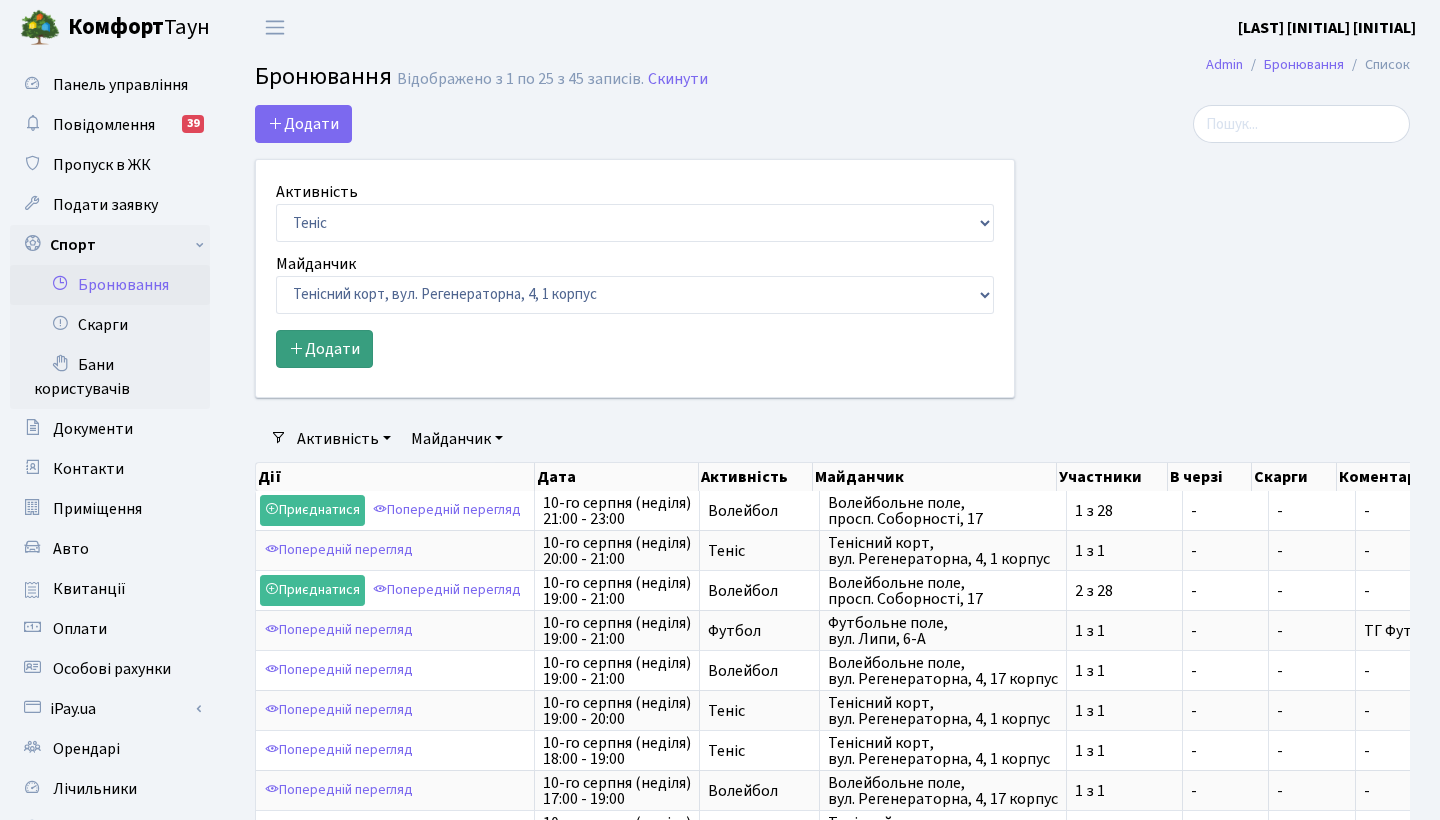 click on "Додати" at bounding box center [324, 349] 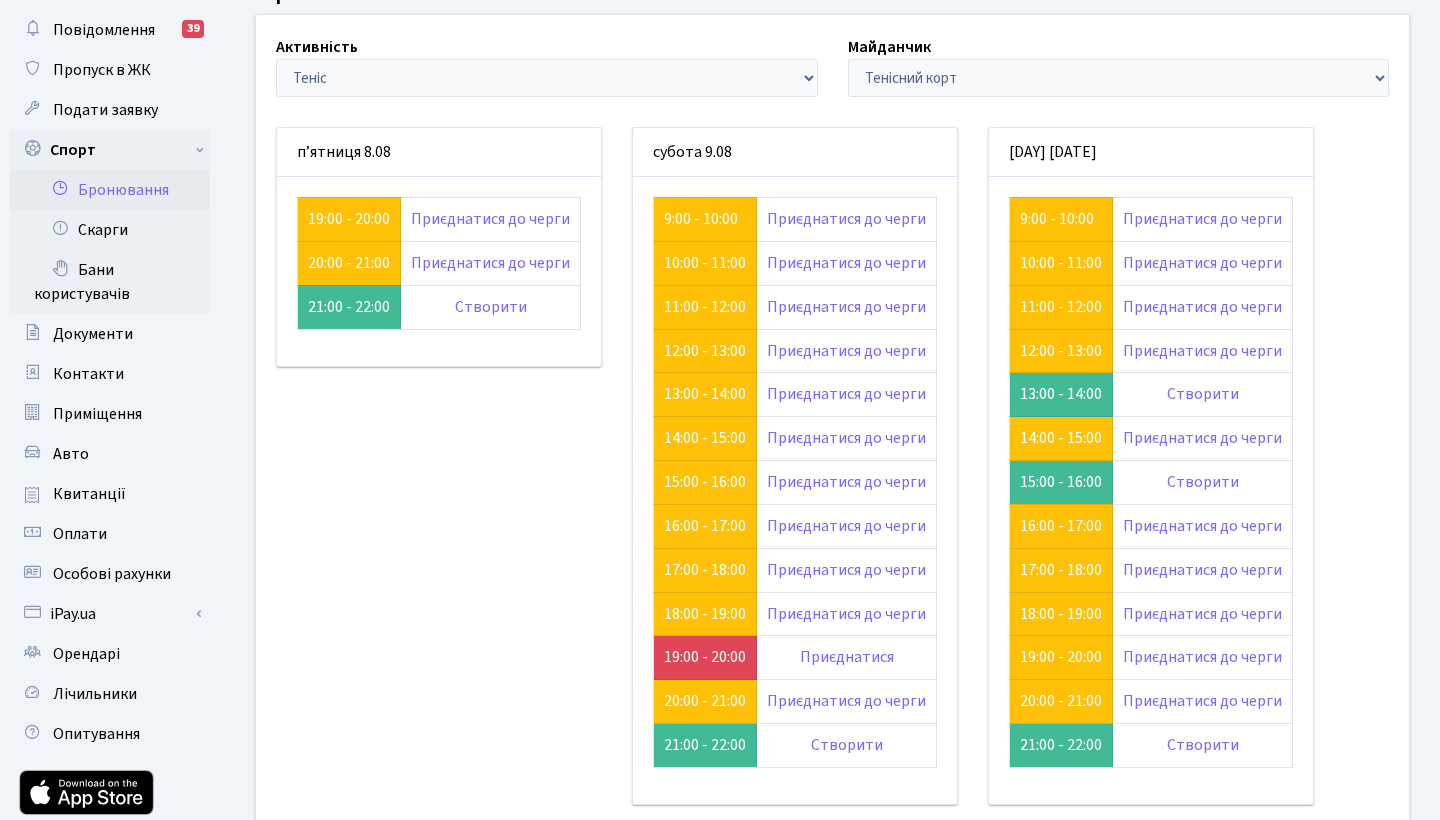 scroll, scrollTop: 97, scrollLeft: 0, axis: vertical 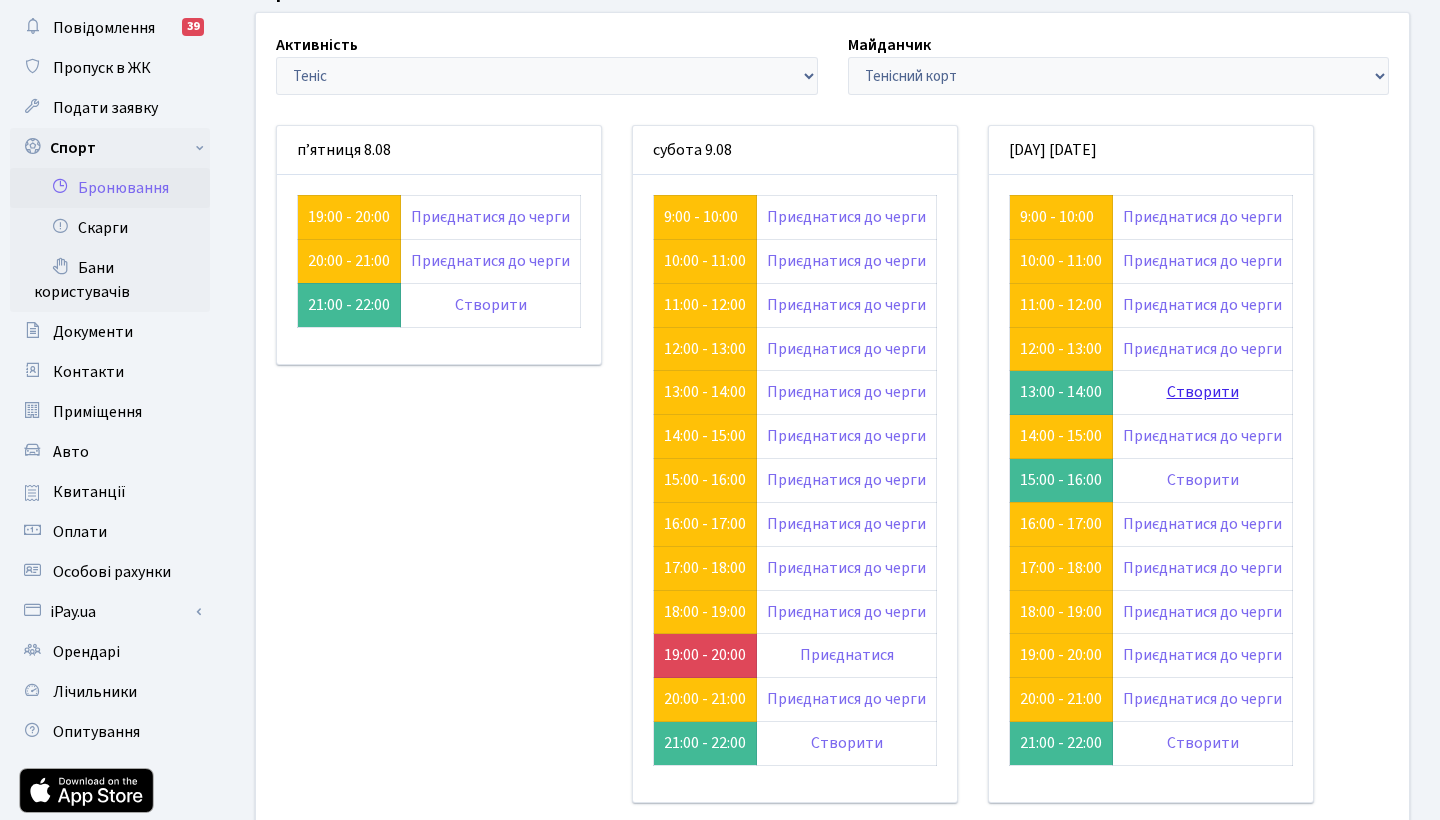 click on "Створити" at bounding box center (1203, 392) 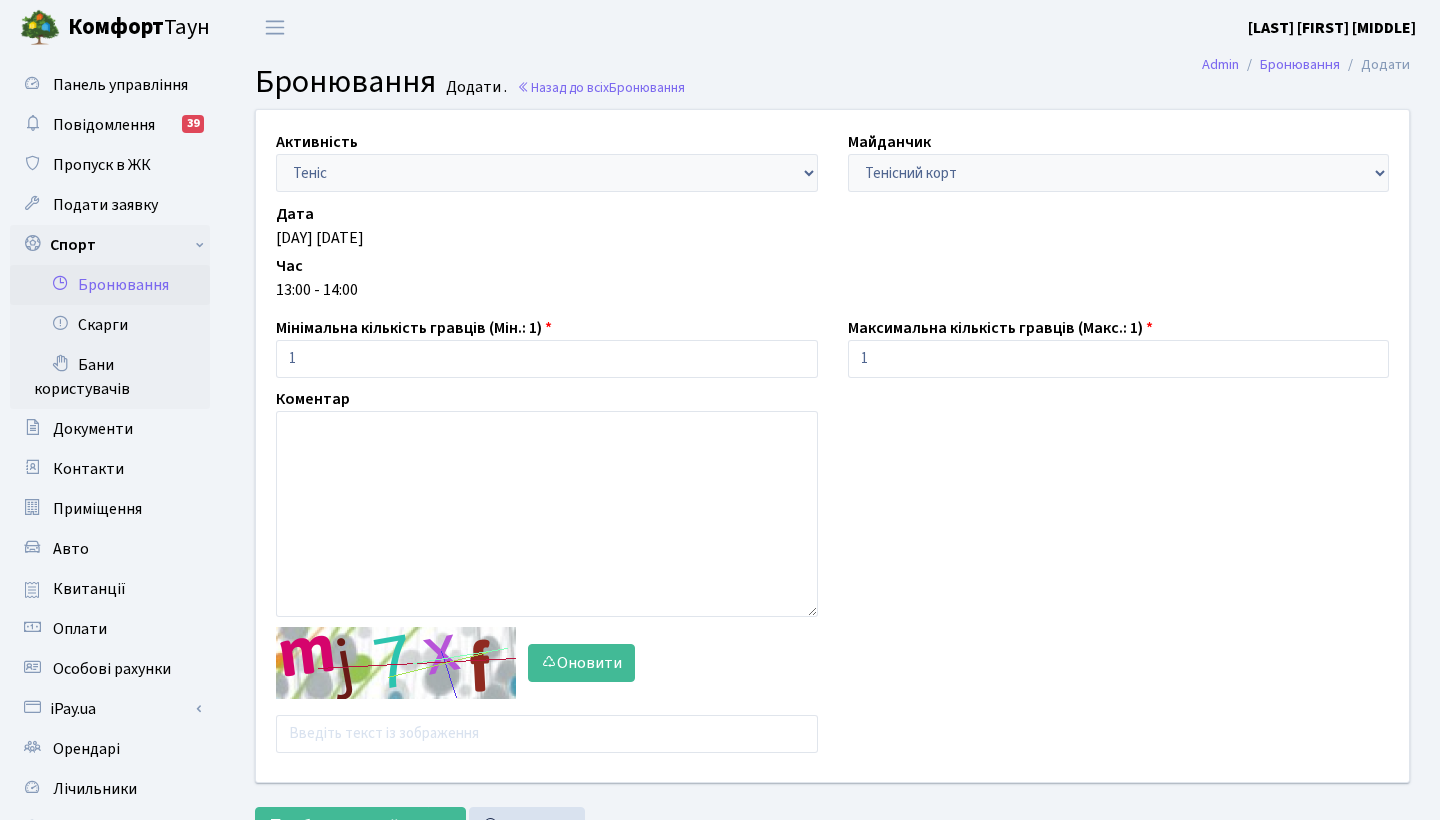 scroll, scrollTop: 0, scrollLeft: 0, axis: both 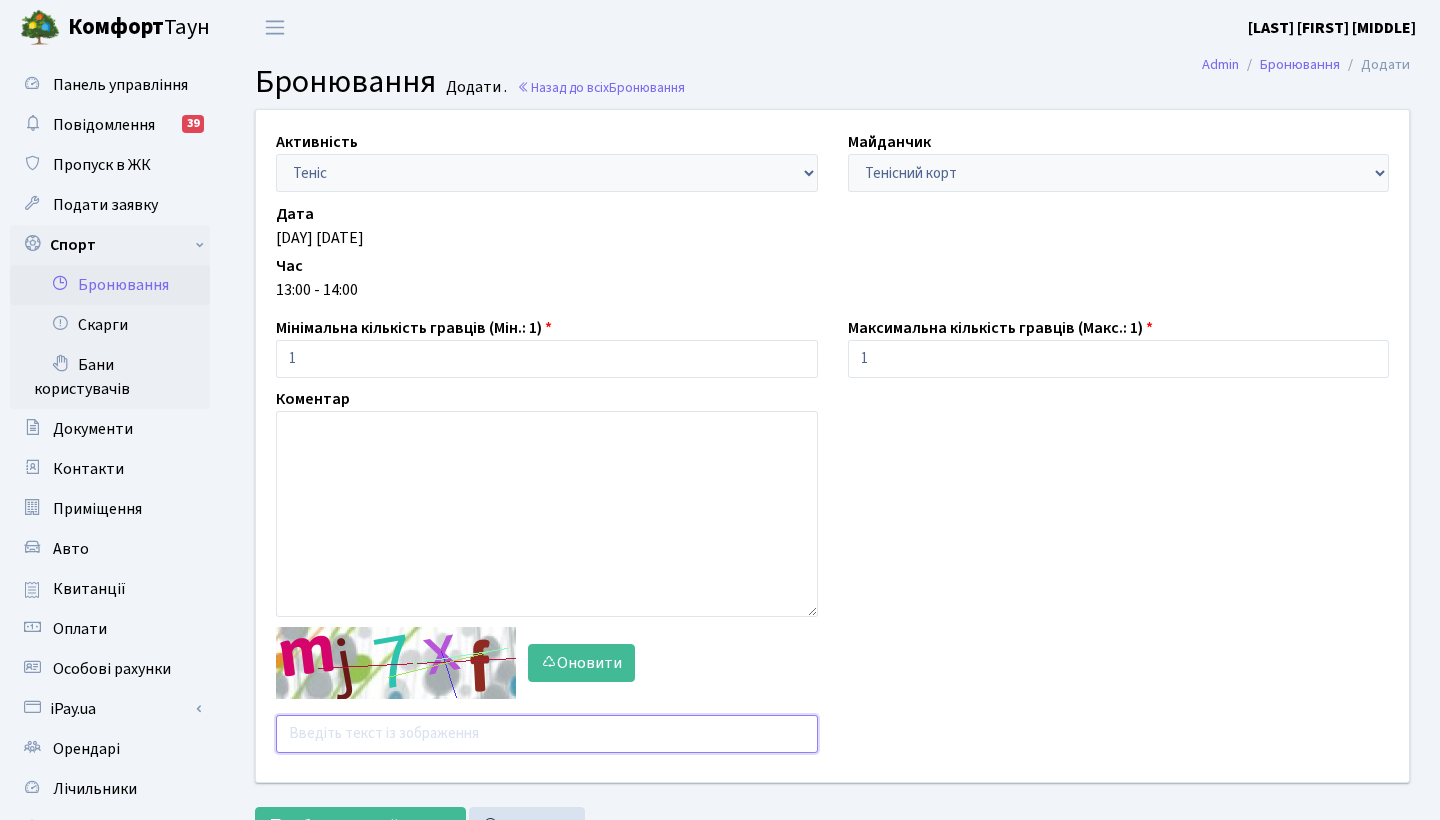 click at bounding box center (547, 734) 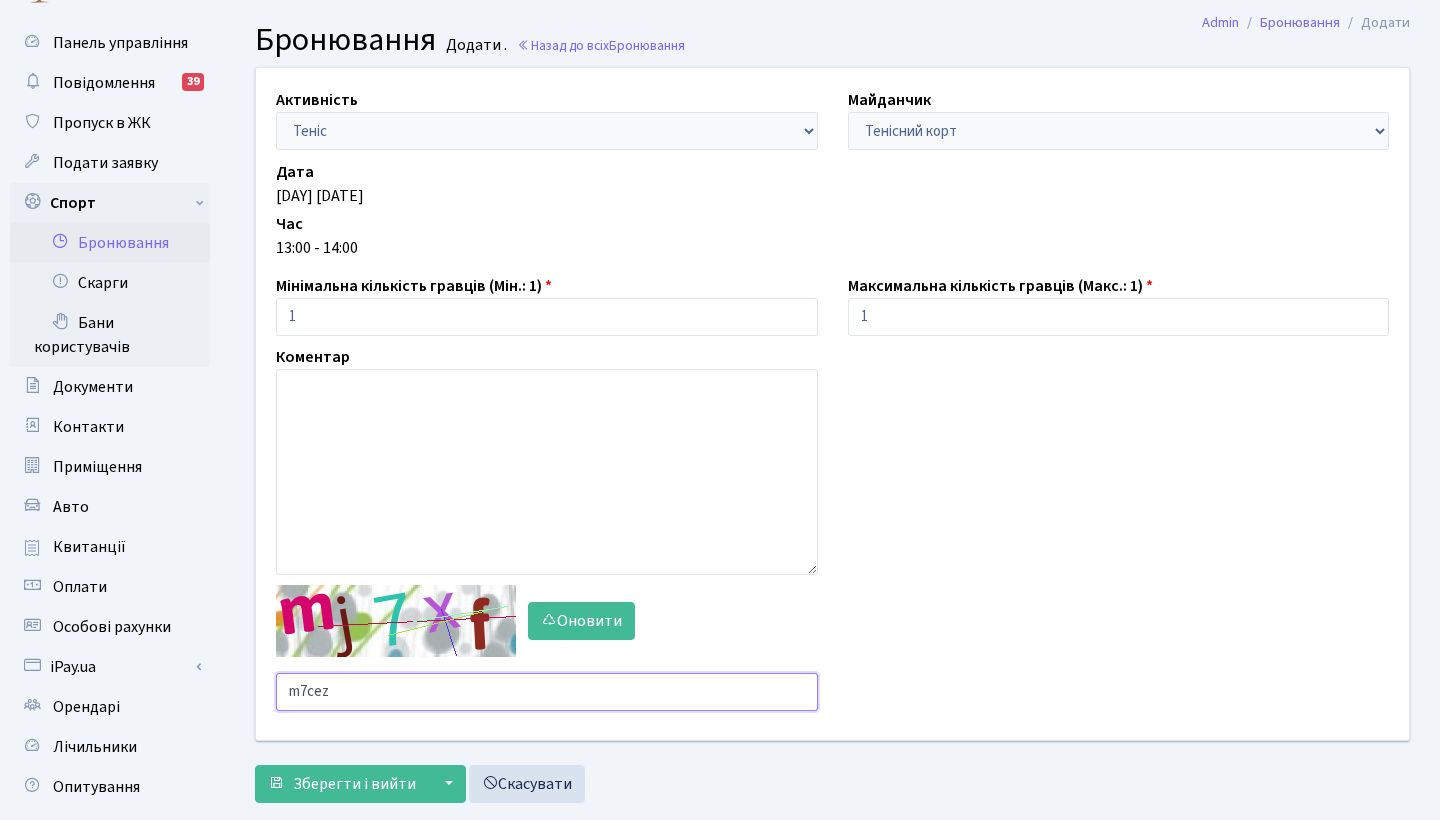 scroll, scrollTop: 67, scrollLeft: 0, axis: vertical 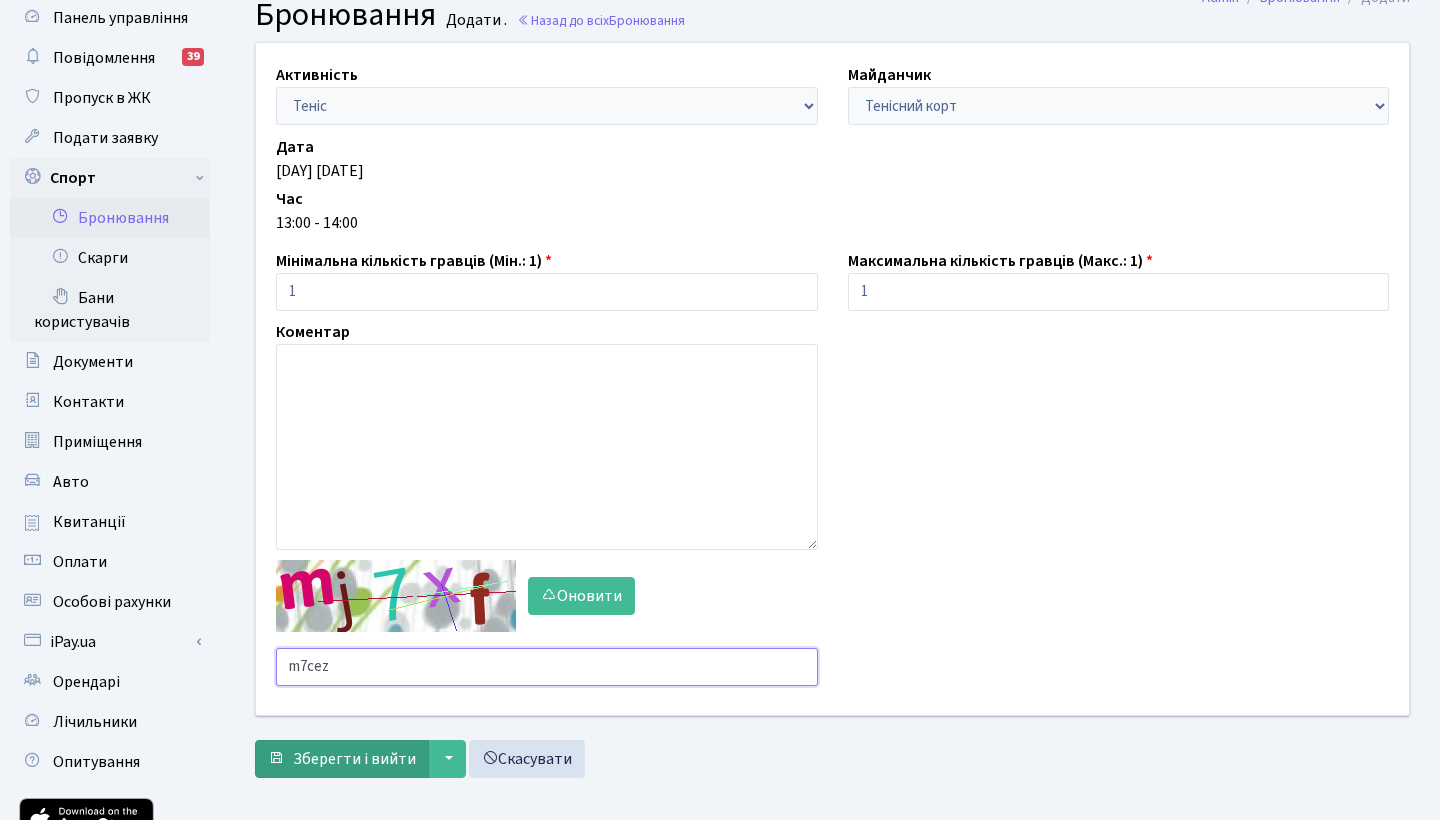 type on "m7cez" 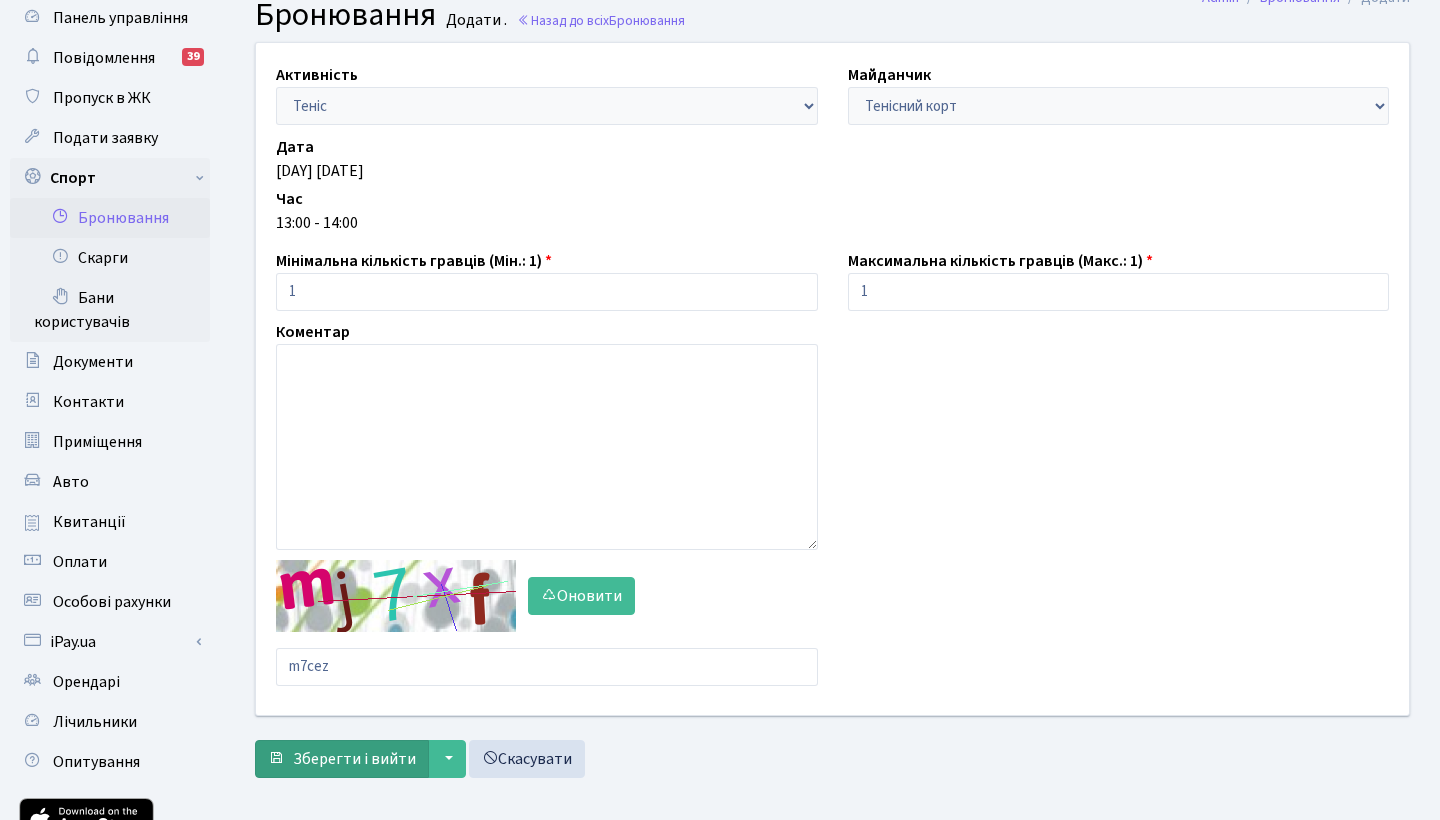 click on "Зберегти і вийти" at bounding box center (354, 759) 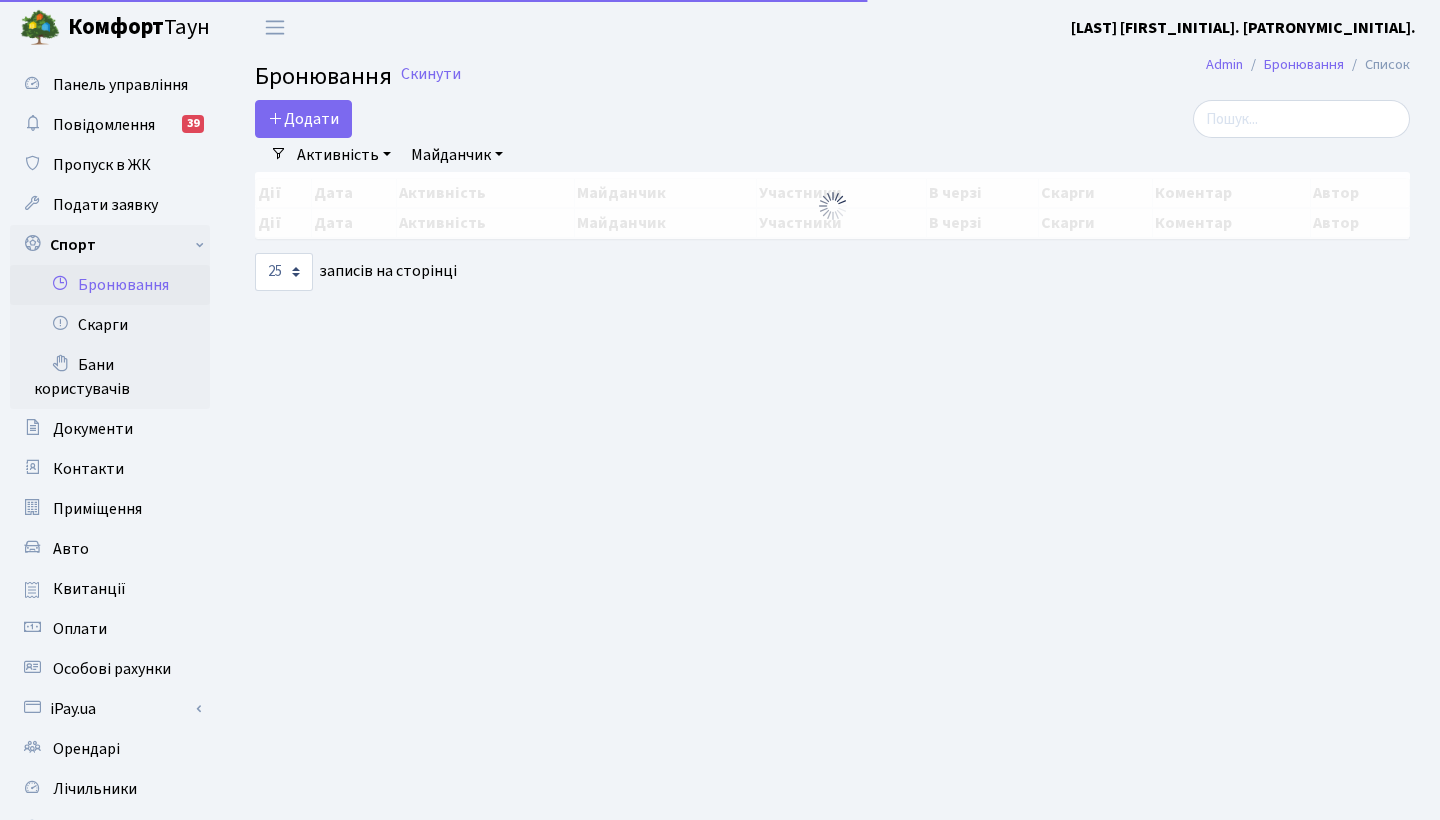 select on "25" 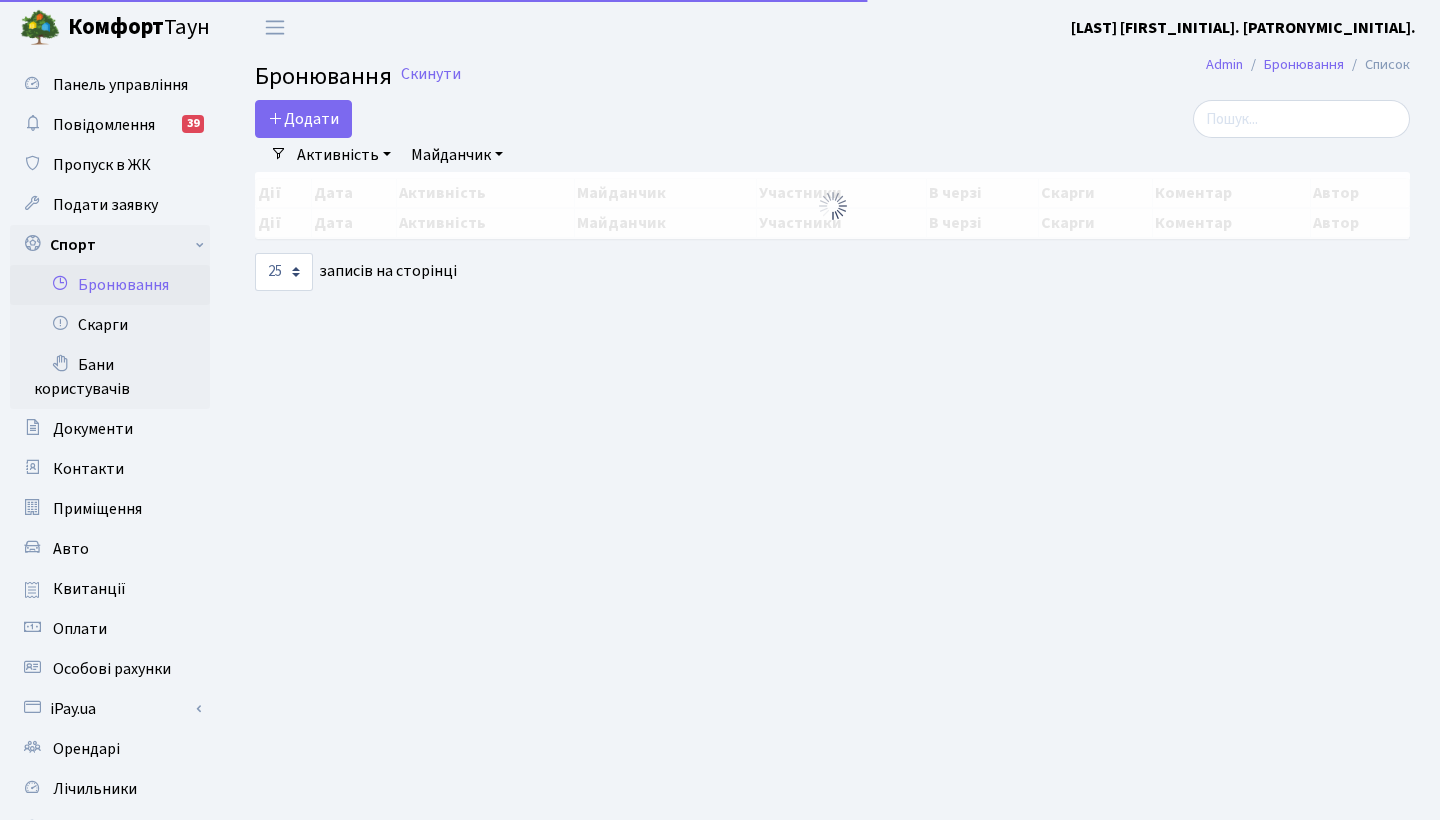 scroll, scrollTop: 0, scrollLeft: 0, axis: both 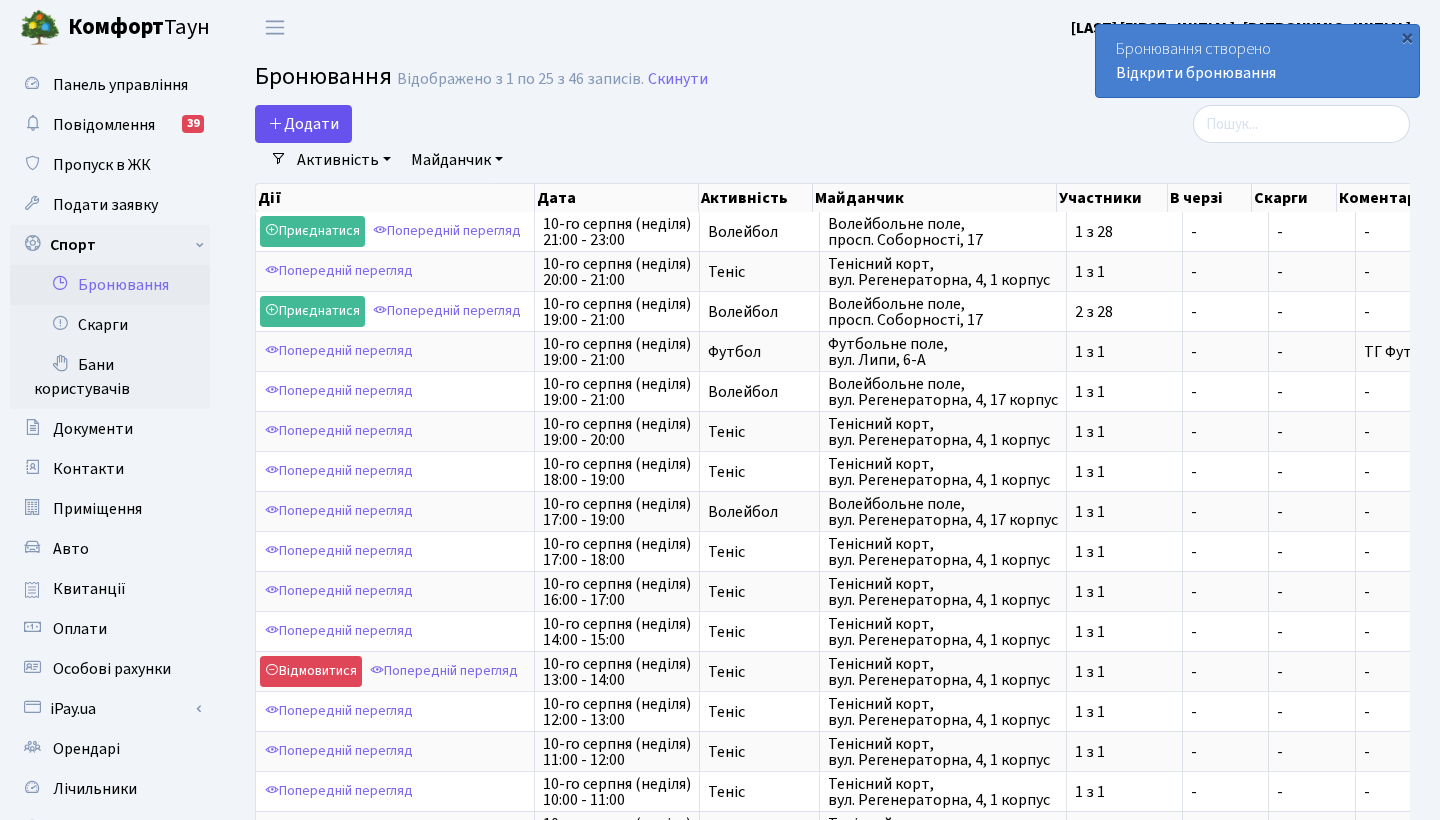 click on "Додати" at bounding box center [303, 124] 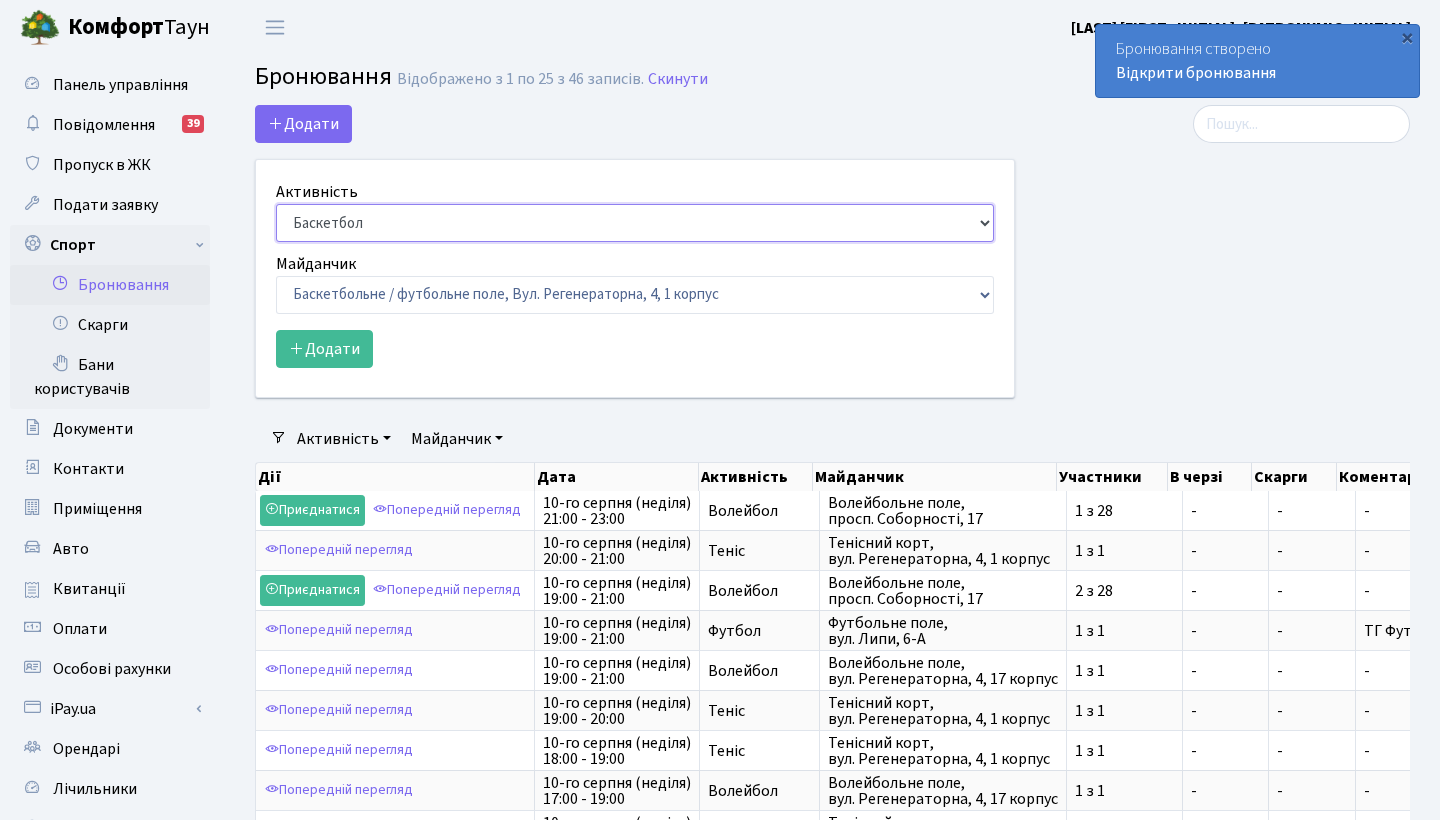 select on "7" 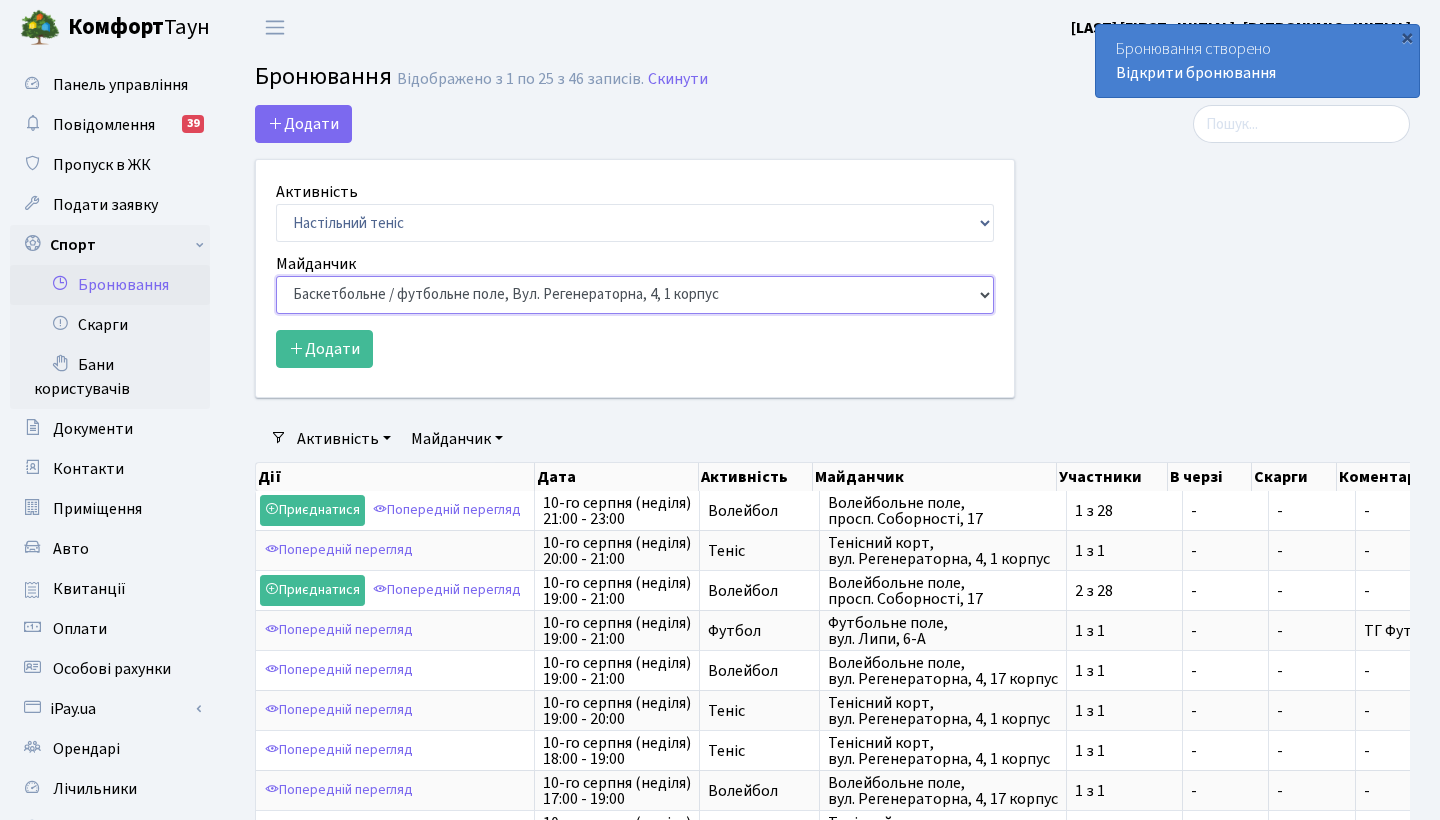 select on "13" 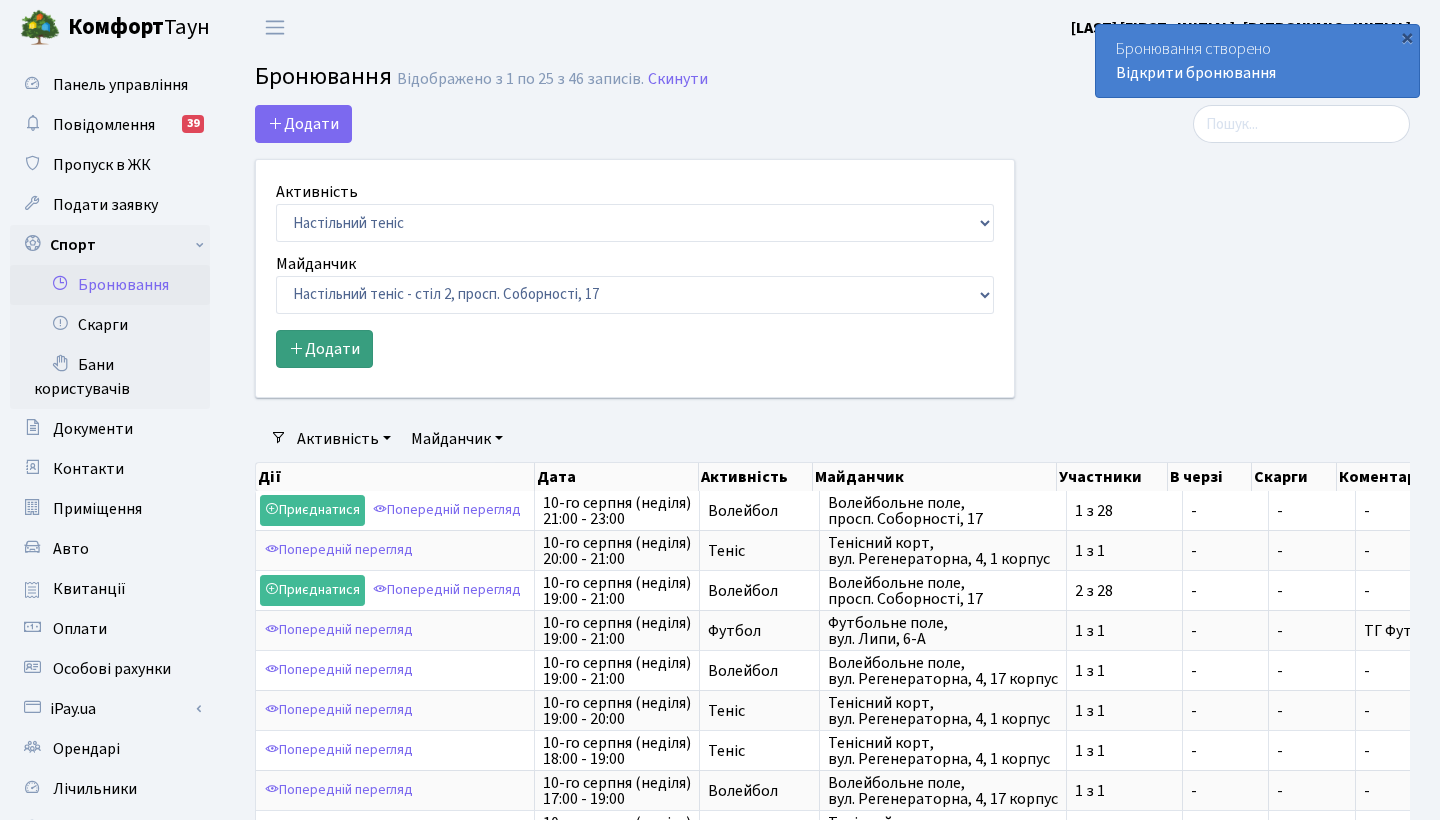 click on "Додати" at bounding box center [324, 349] 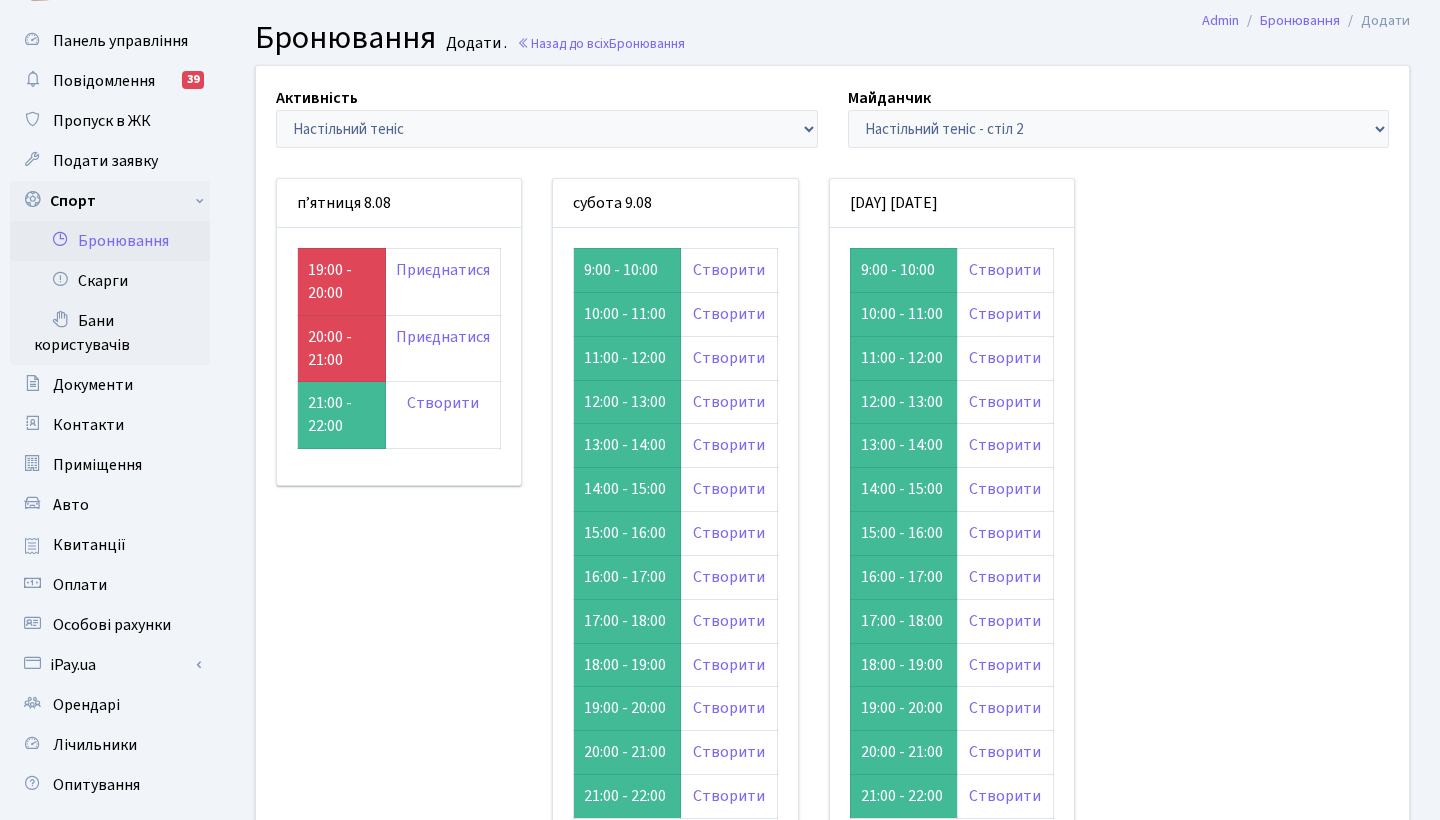 scroll, scrollTop: 45, scrollLeft: 0, axis: vertical 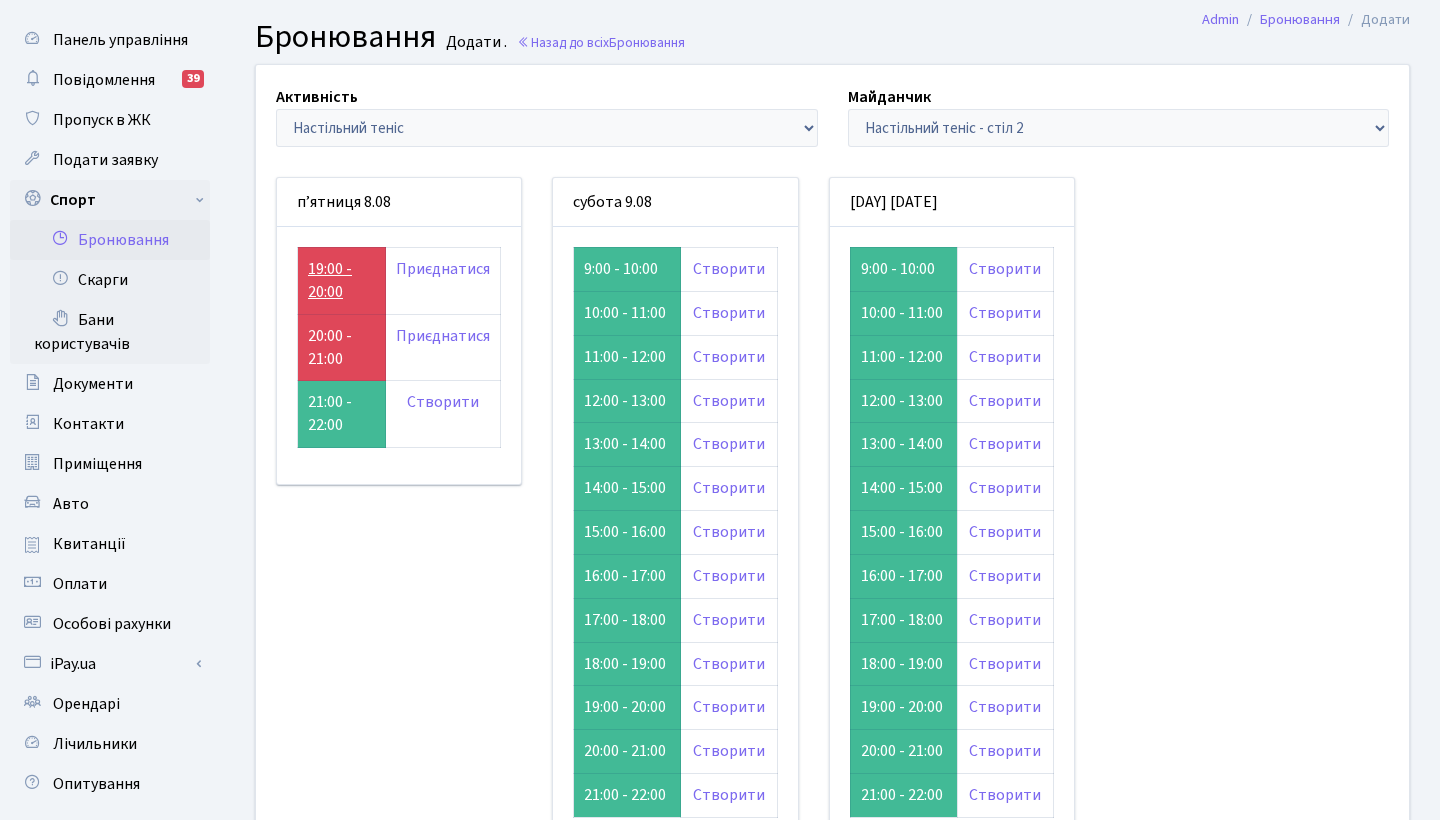 click on "19:00 - 20:00" at bounding box center (330, 280) 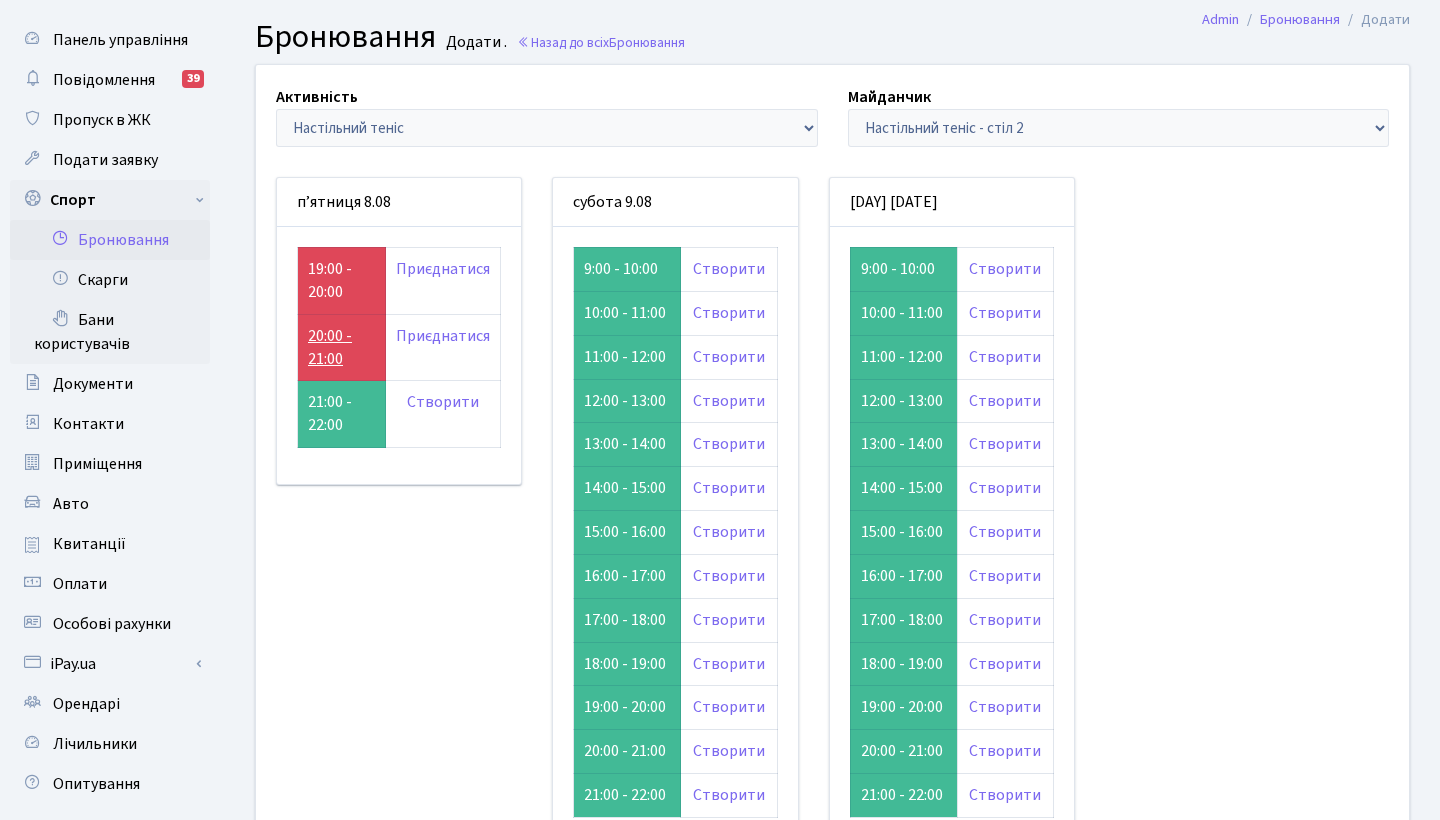 click on "20:00 - 21:00" at bounding box center (330, 347) 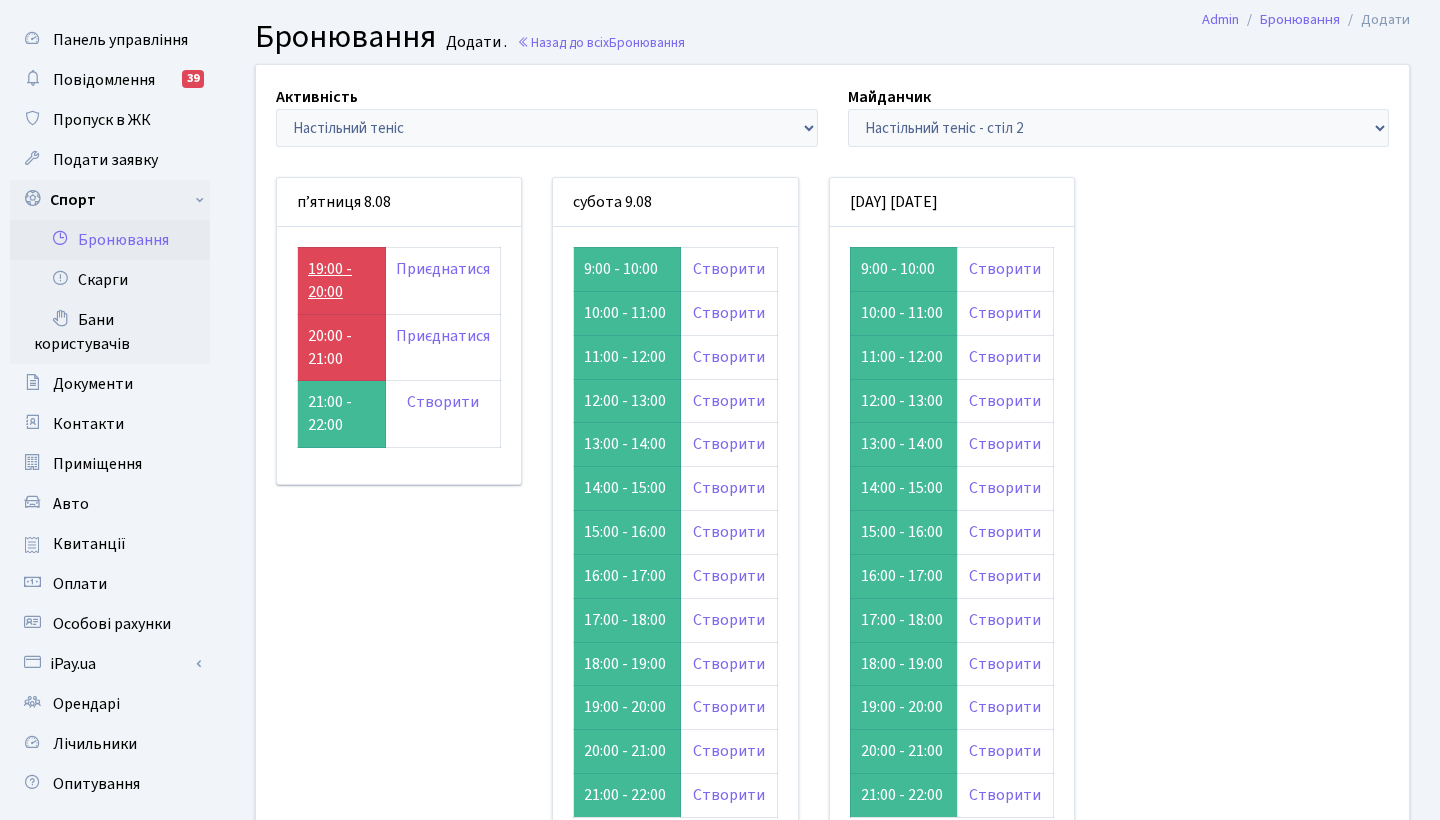 click on "19:00 - 20:00" at bounding box center (330, 280) 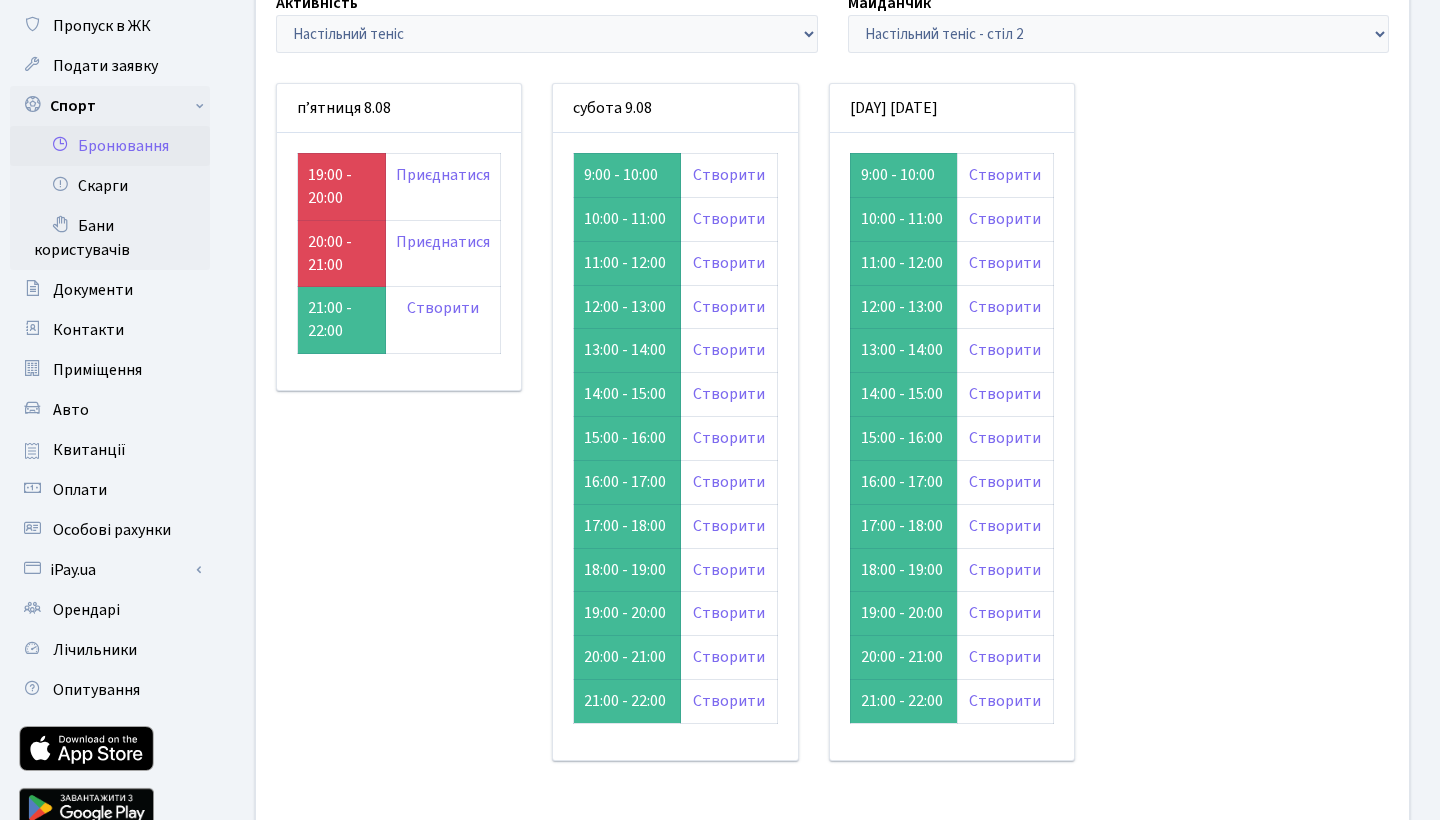 scroll, scrollTop: 109, scrollLeft: 0, axis: vertical 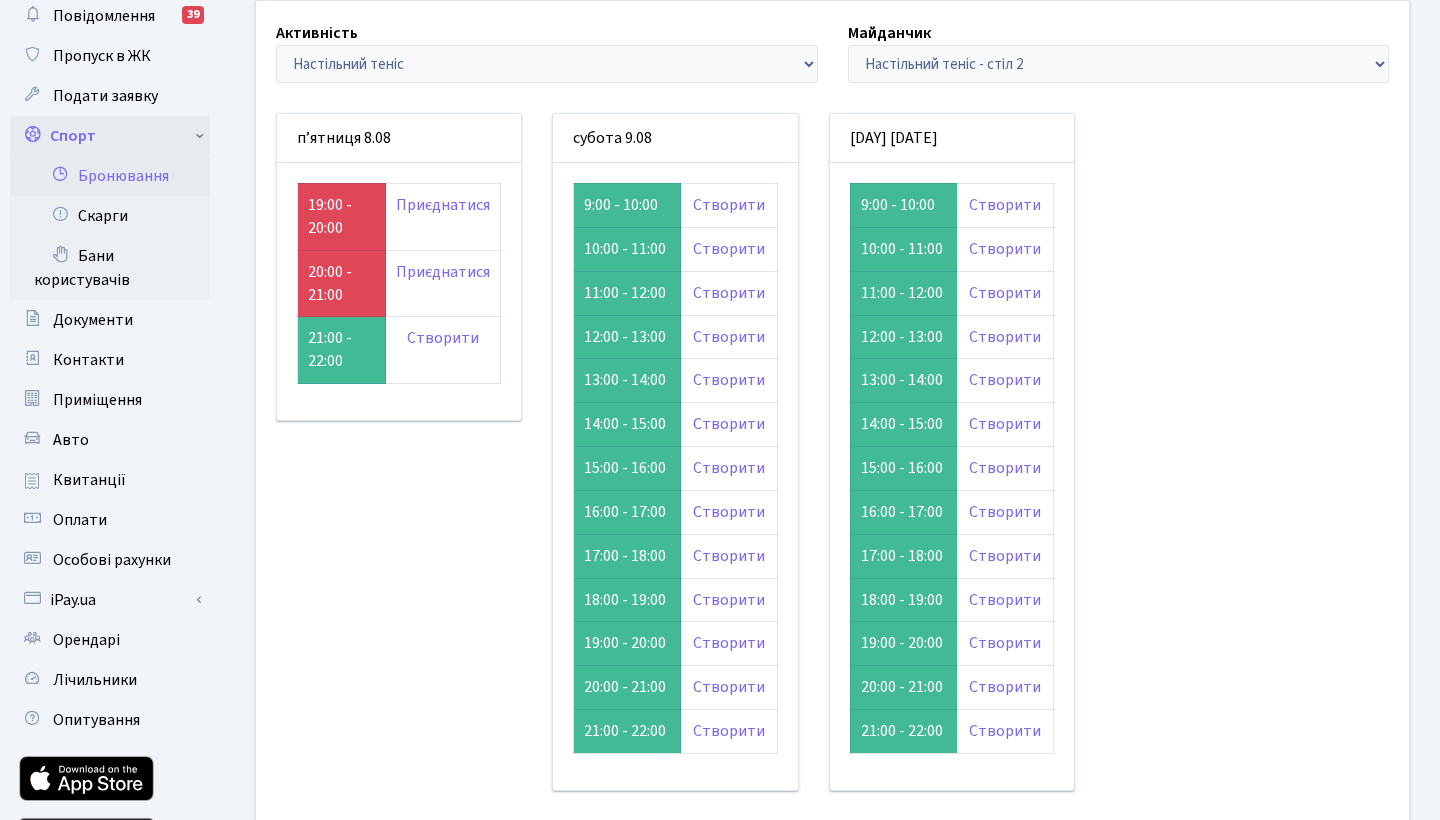 click on "Спорт" at bounding box center [110, 136] 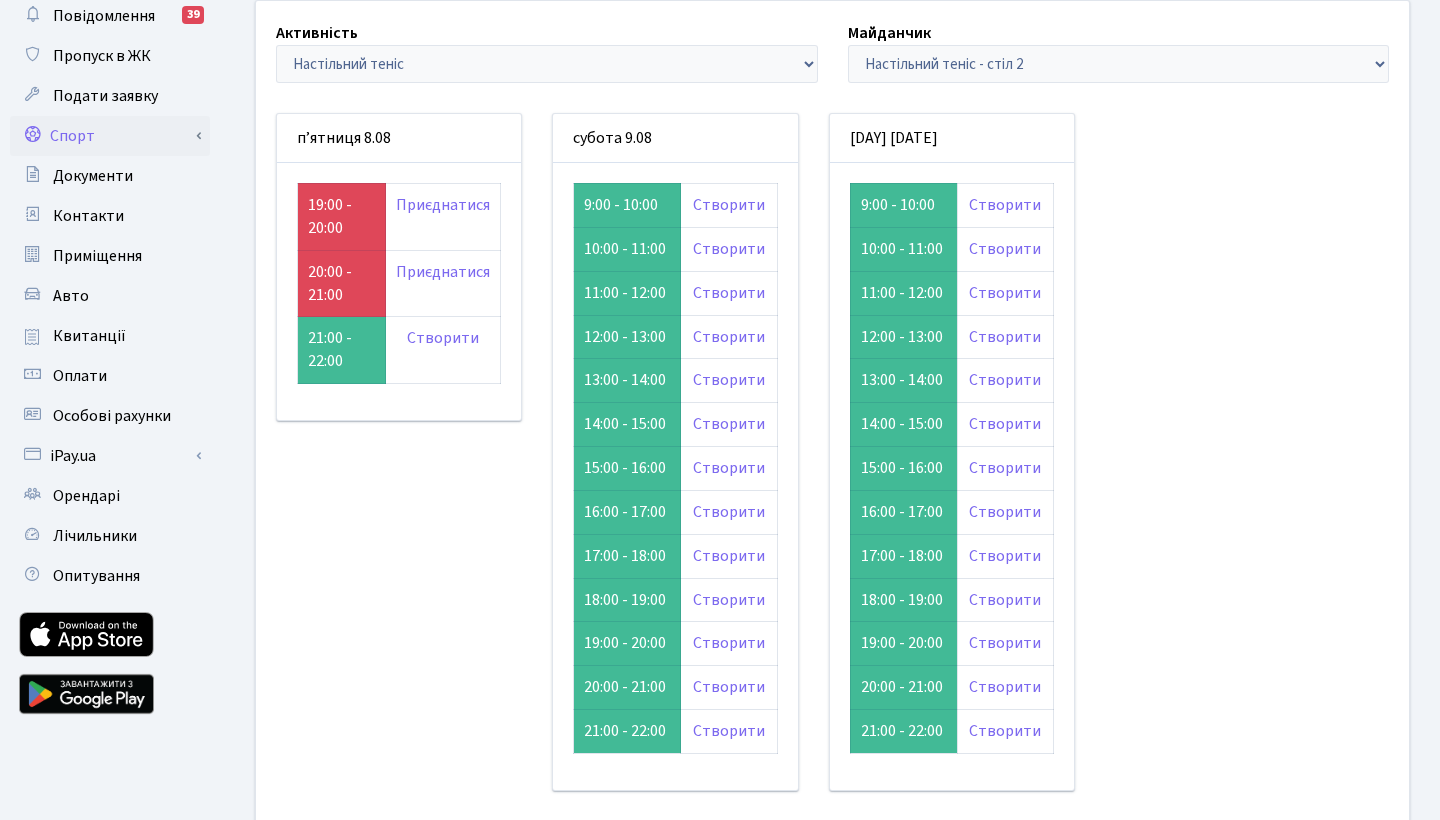 click on "Спорт" at bounding box center [110, 136] 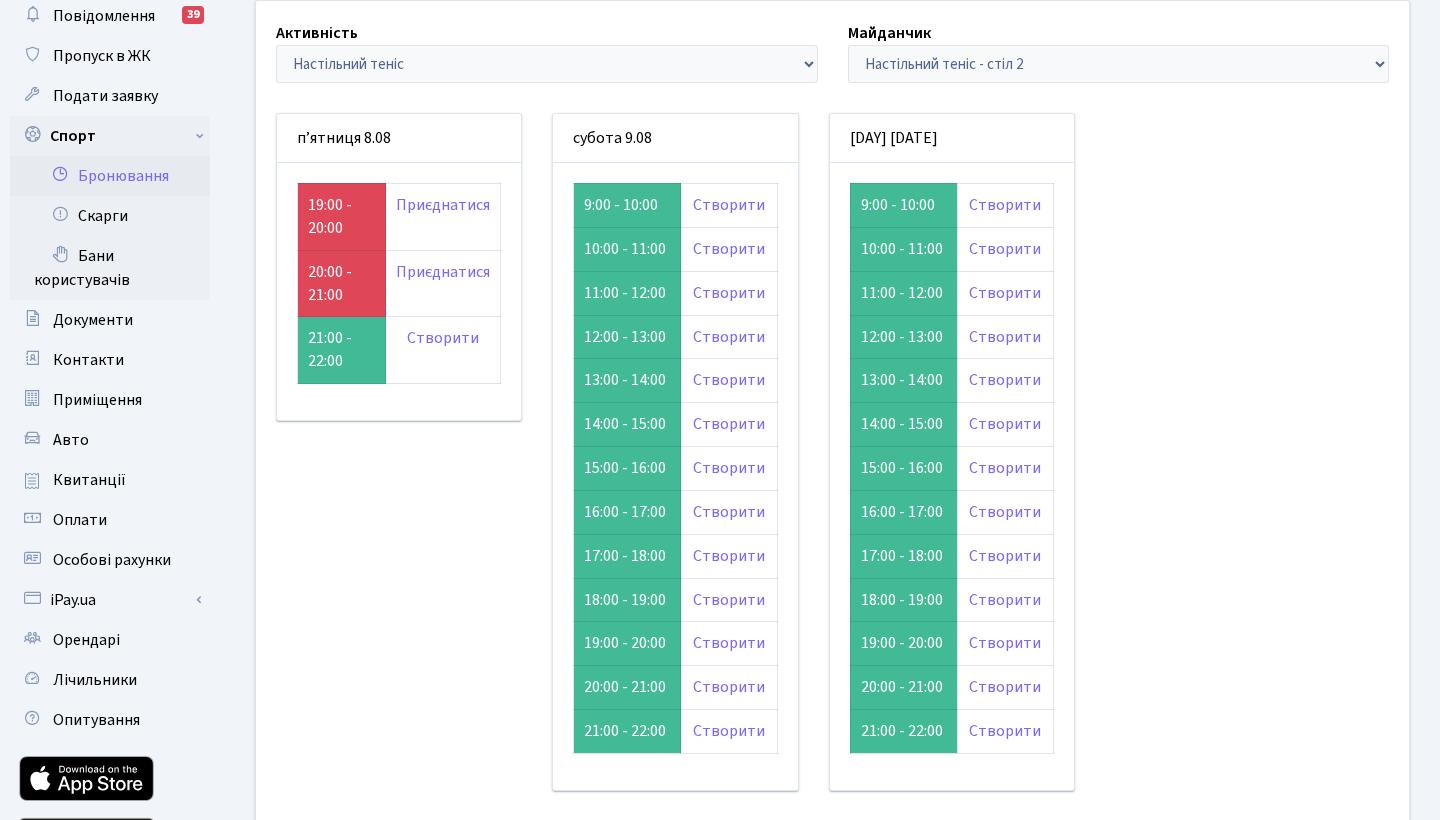 click on "Активність
-
Баскетбол
Волейбол
Йога
Катання на роликах
Настільний теніс
Теніс
Футбол
Фітнес
Майданчик
-" at bounding box center (832, 468) 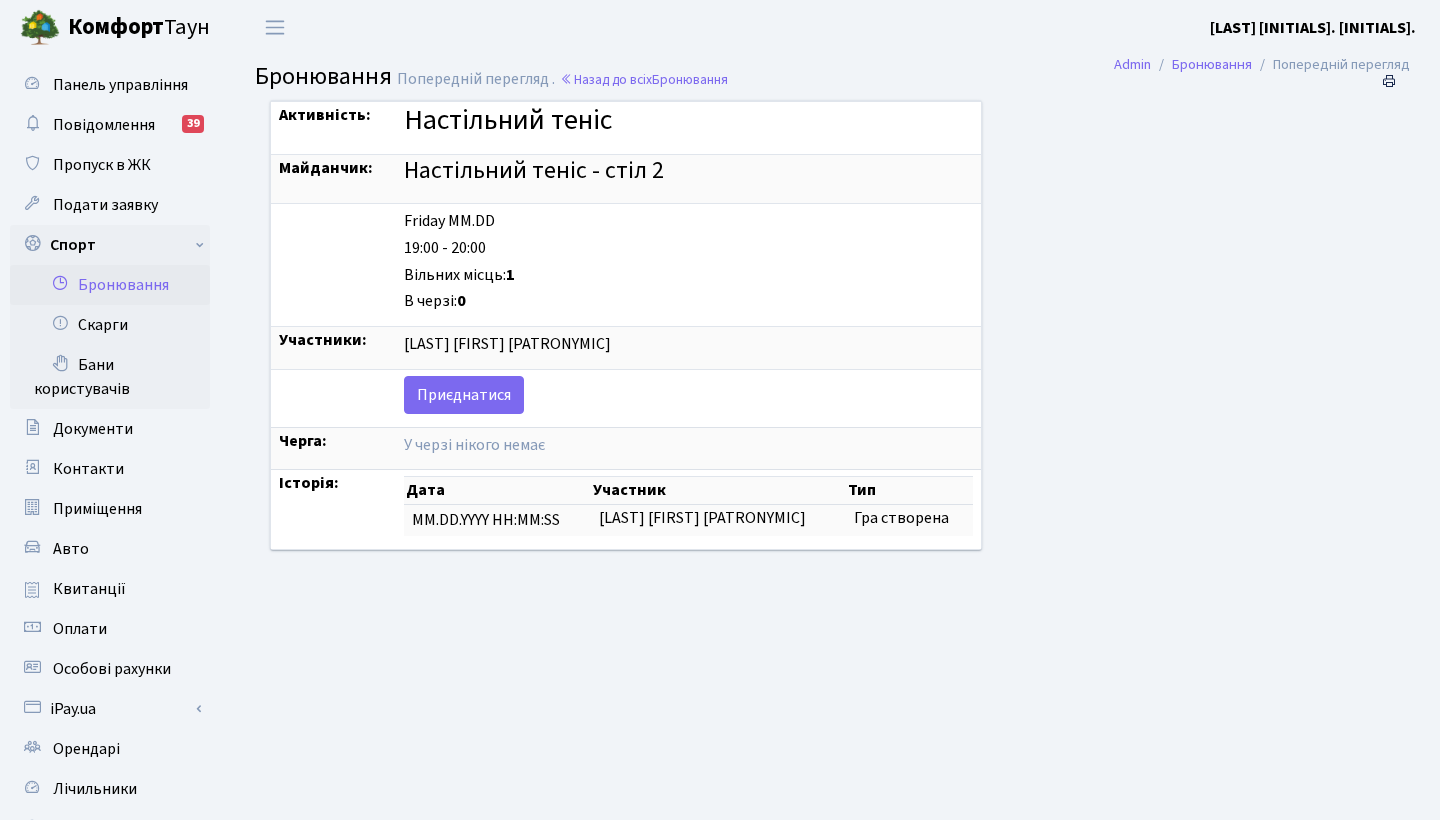 scroll, scrollTop: 0, scrollLeft: 0, axis: both 